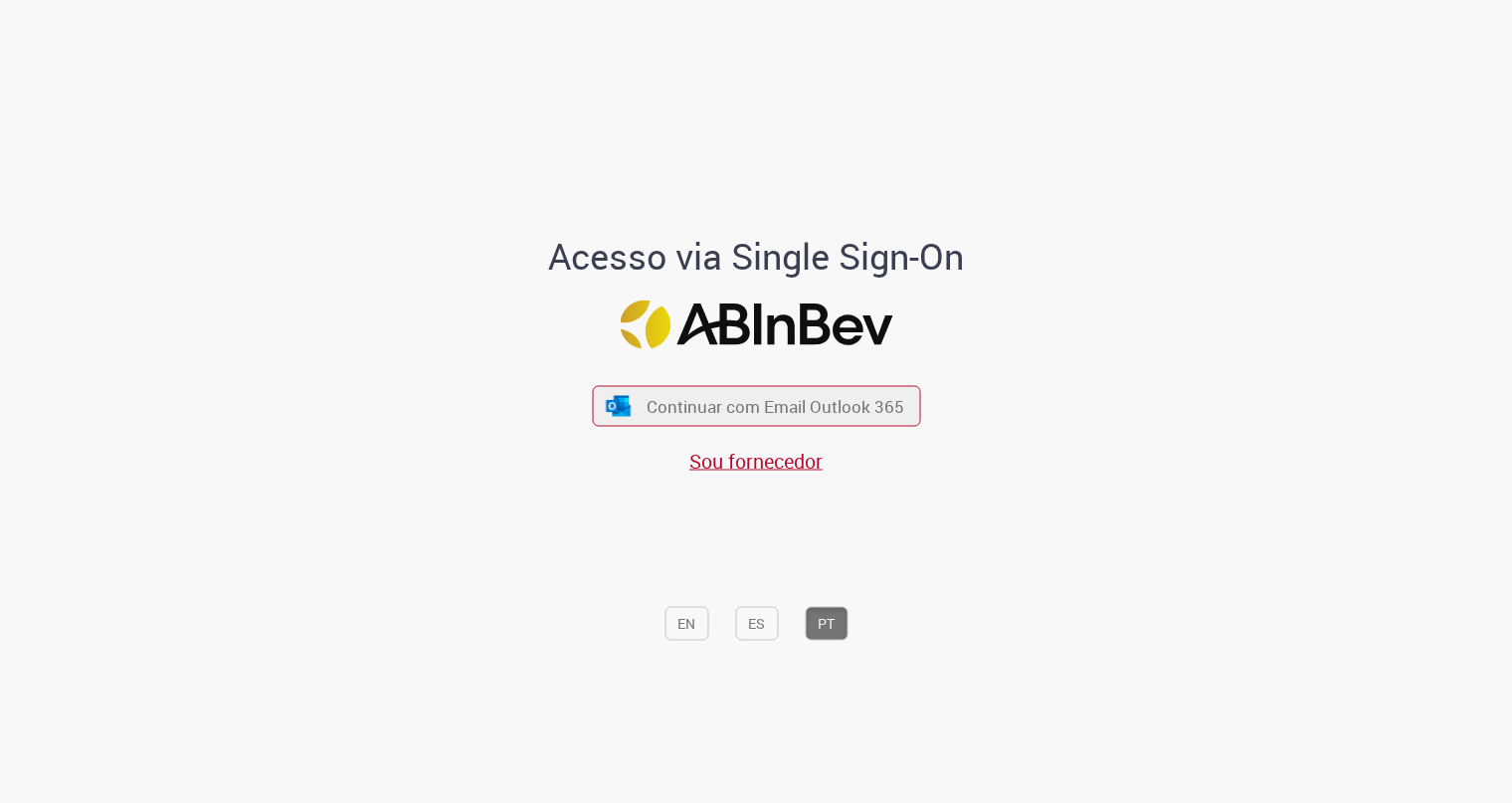 scroll, scrollTop: 0, scrollLeft: 0, axis: both 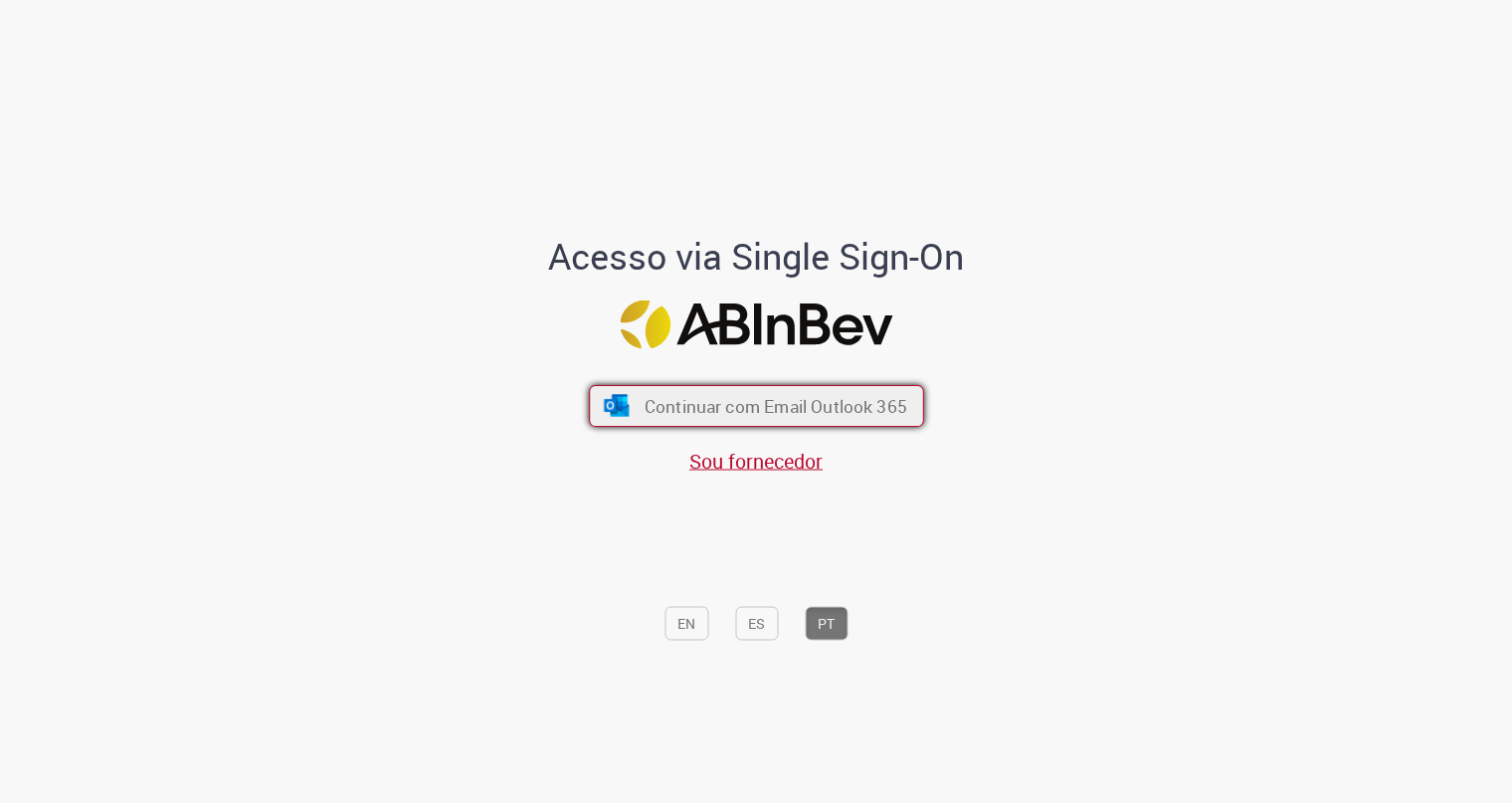 click on "Continuar com Email Outlook 365" at bounding box center [775, 406] 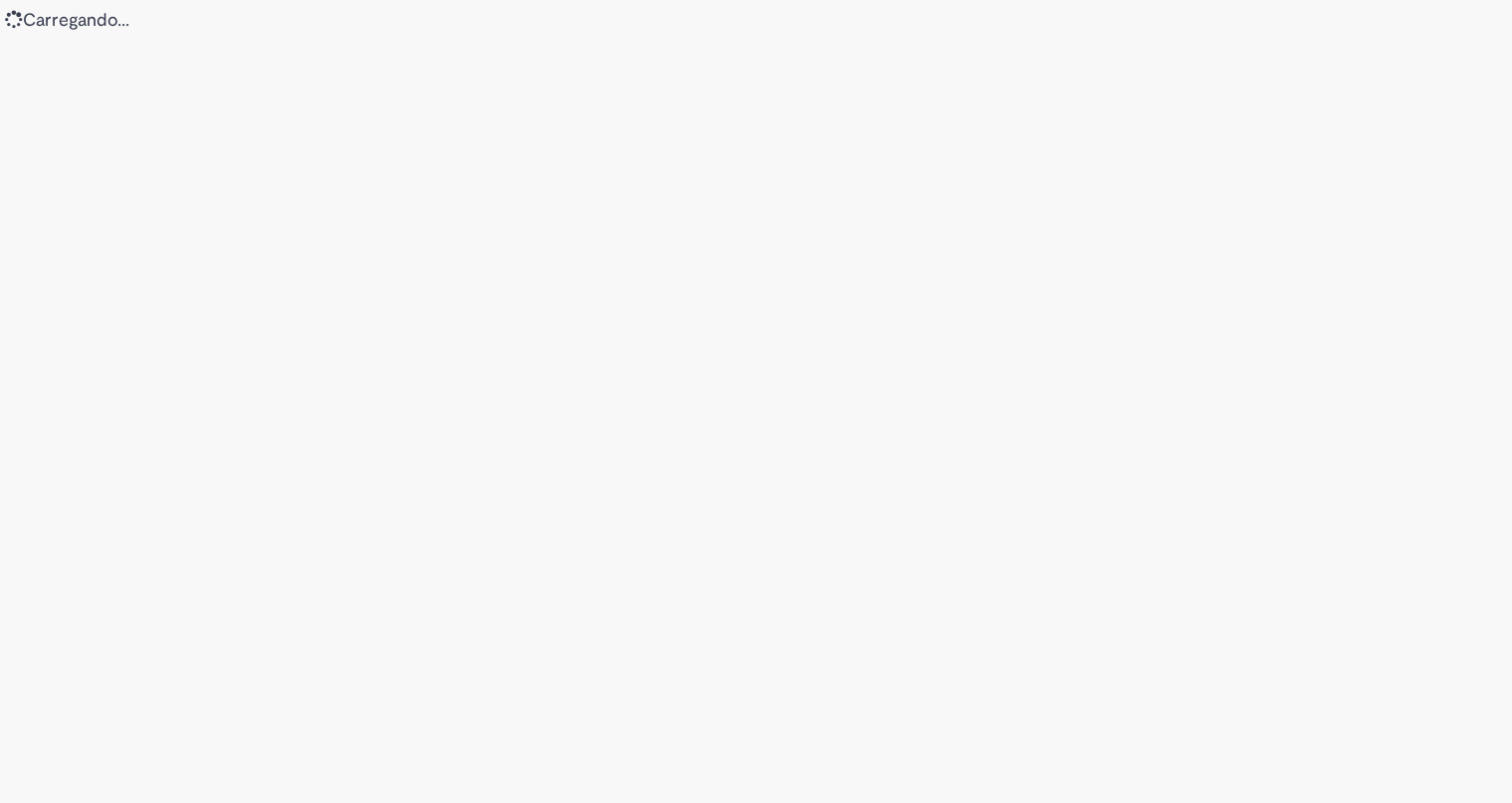 scroll, scrollTop: 0, scrollLeft: 0, axis: both 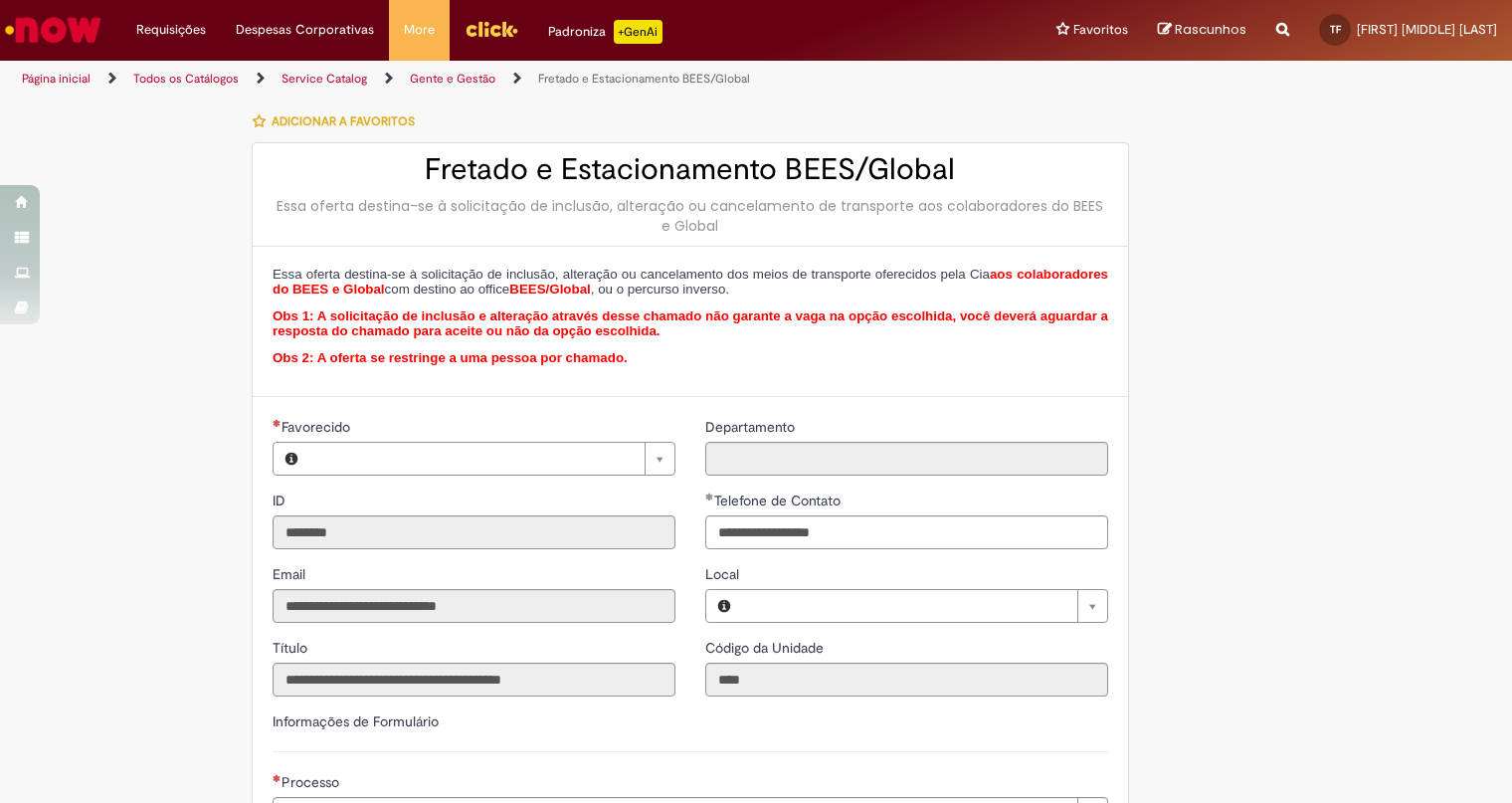 type on "**********" 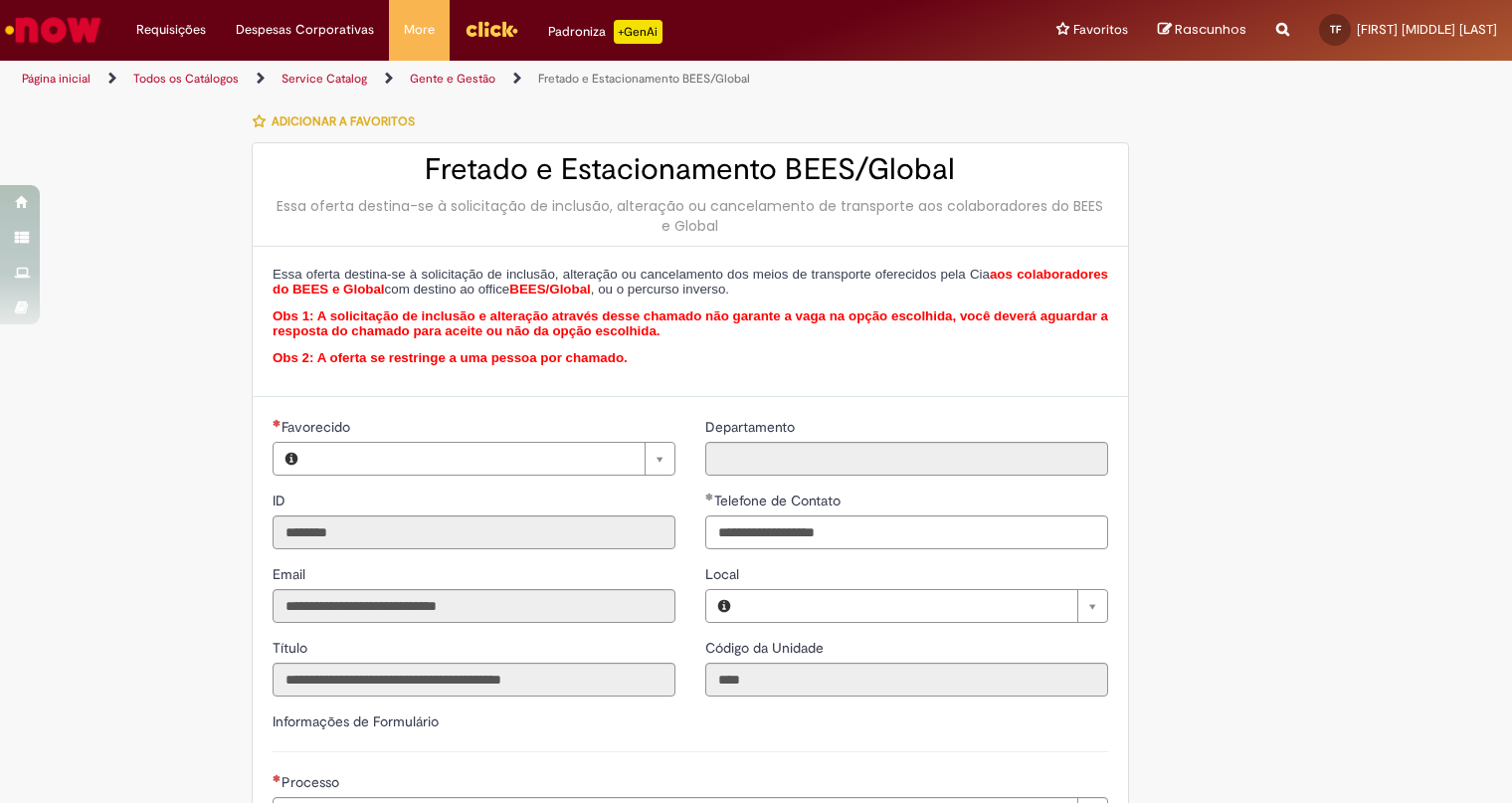 type on "**********" 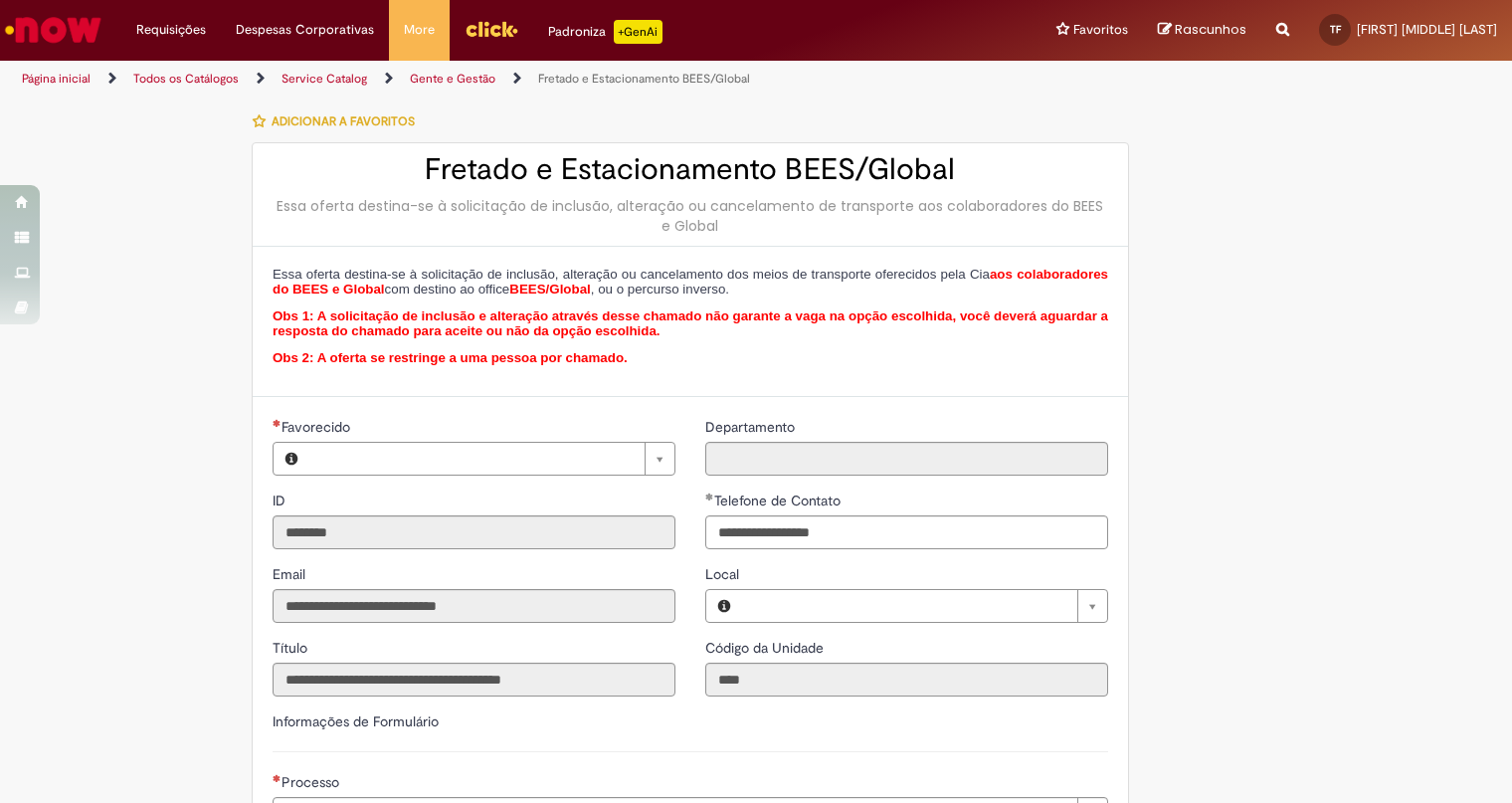 type on "**********" 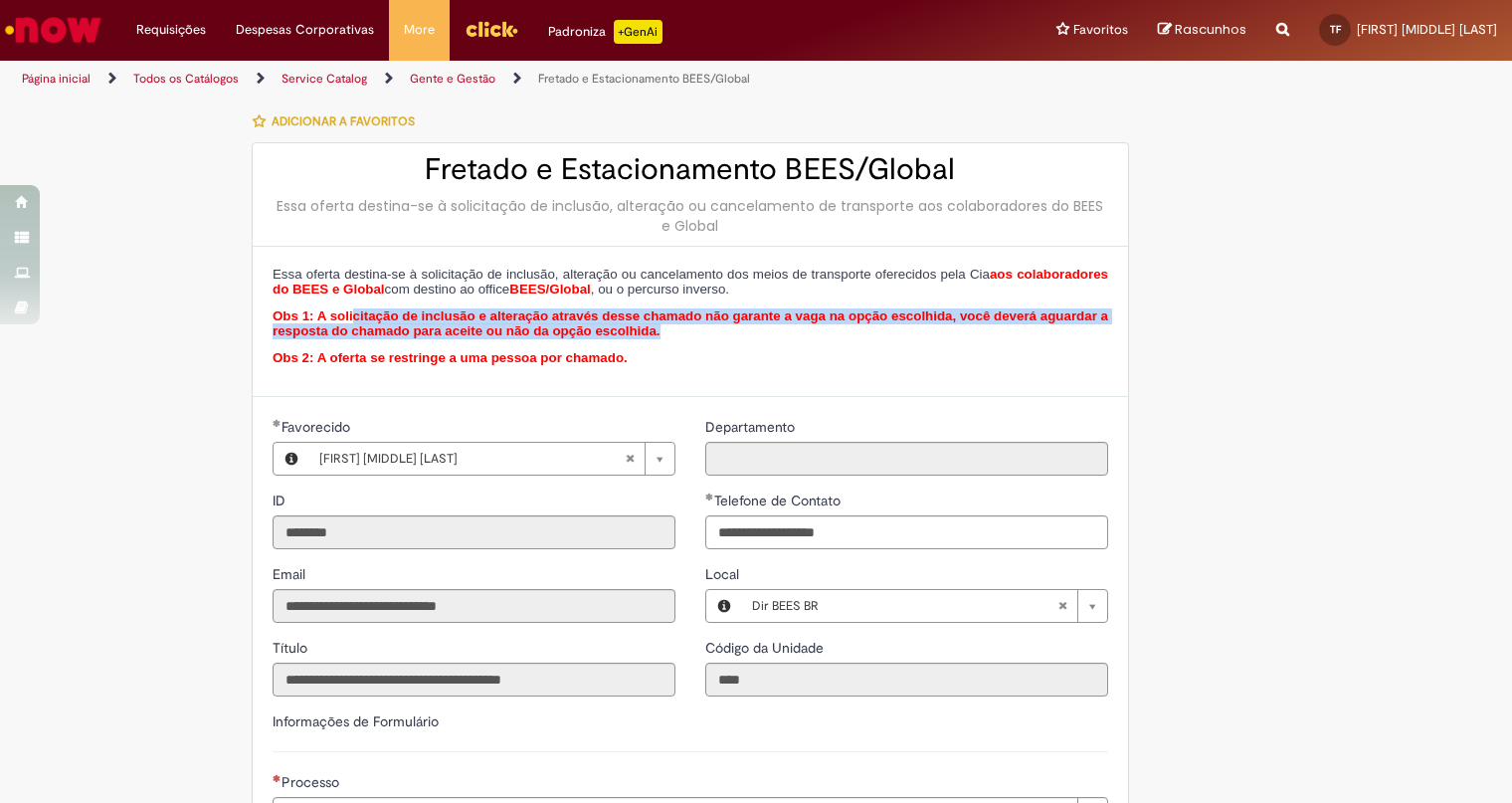 drag, startPoint x: 353, startPoint y: 316, endPoint x: 688, endPoint y: 333, distance: 335.4311 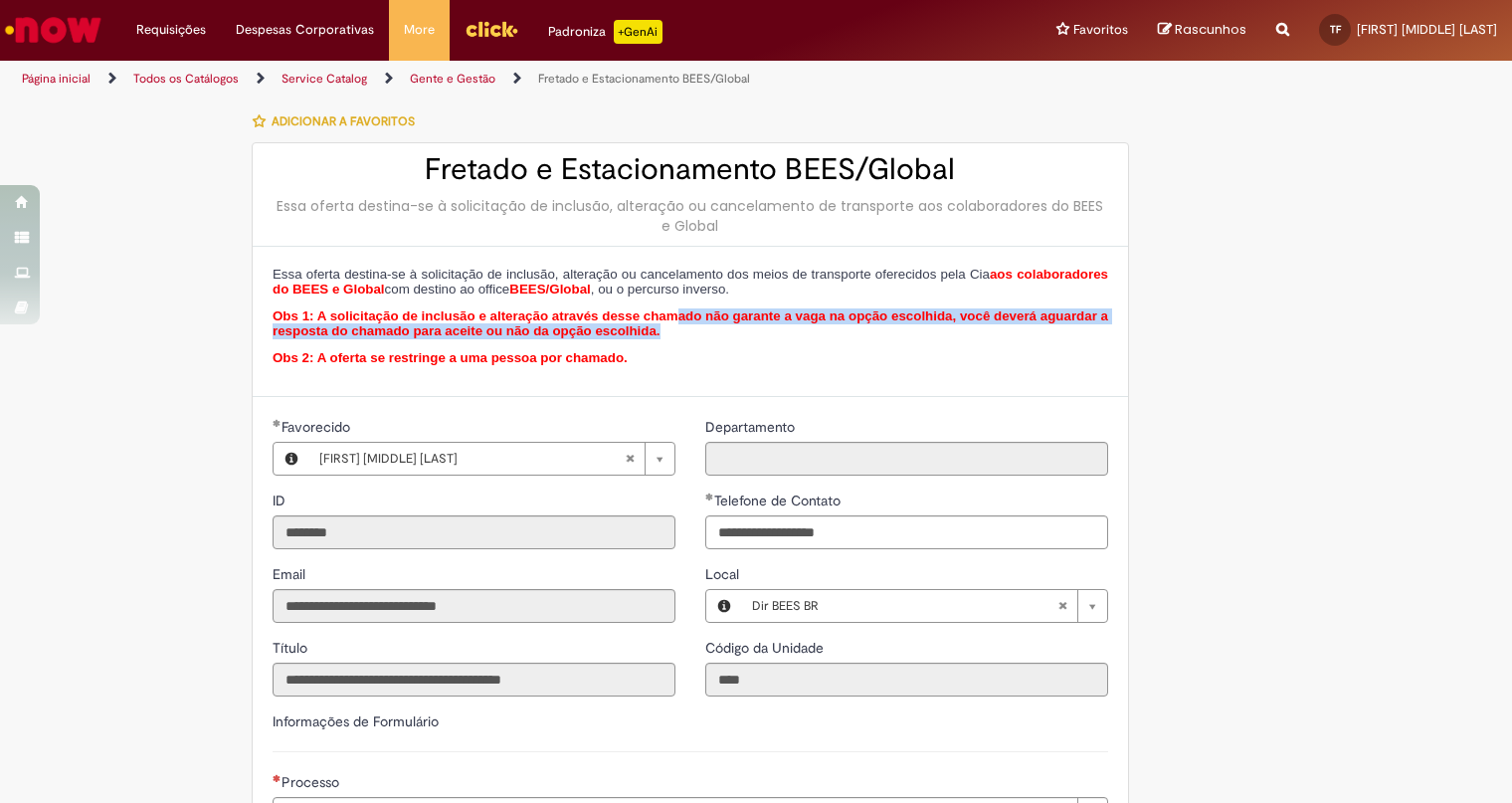 drag, startPoint x: 675, startPoint y: 315, endPoint x: 808, endPoint y: 329, distance: 133.73481 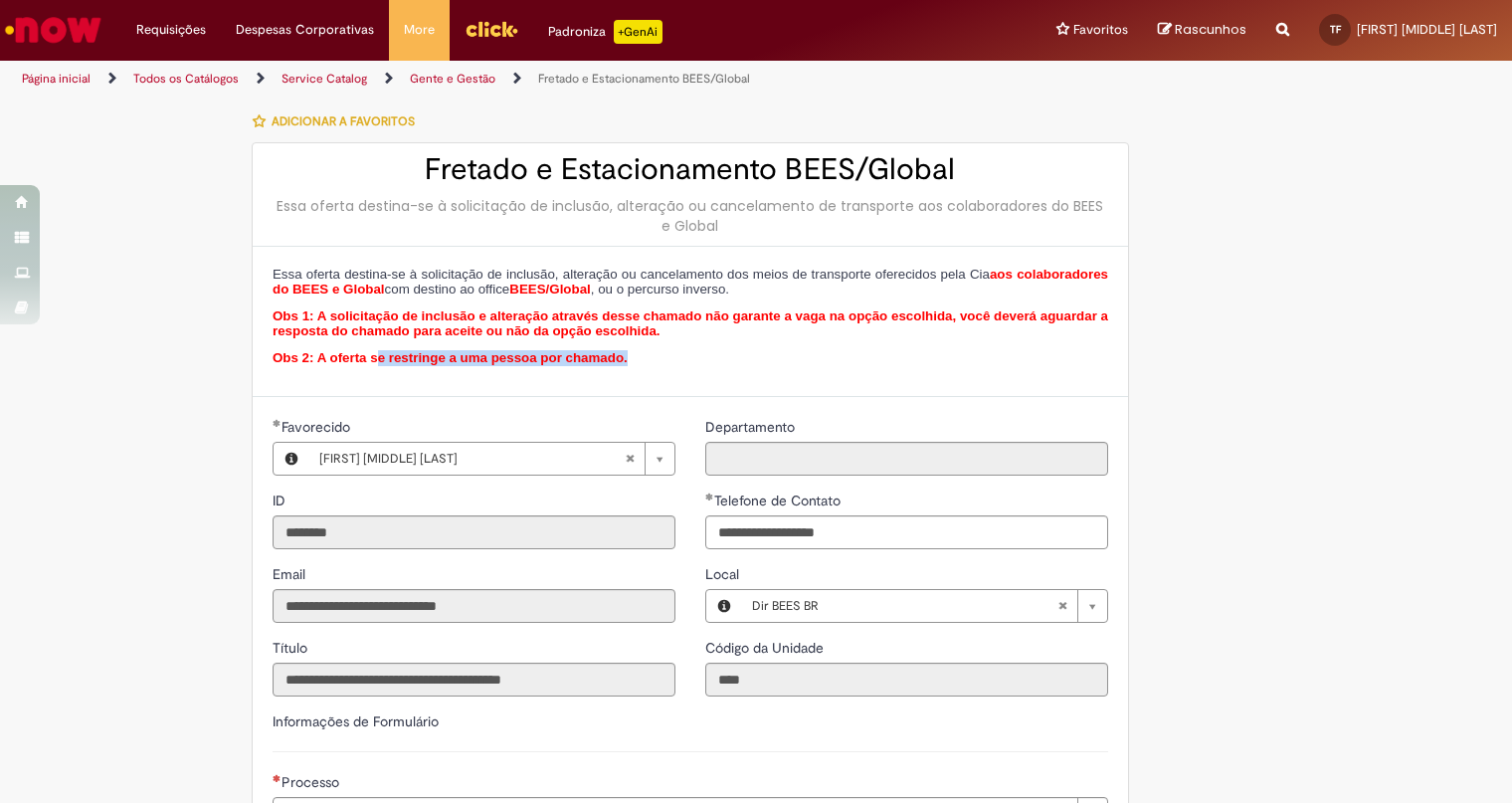 drag, startPoint x: 377, startPoint y: 352, endPoint x: 628, endPoint y: 357, distance: 251.0498 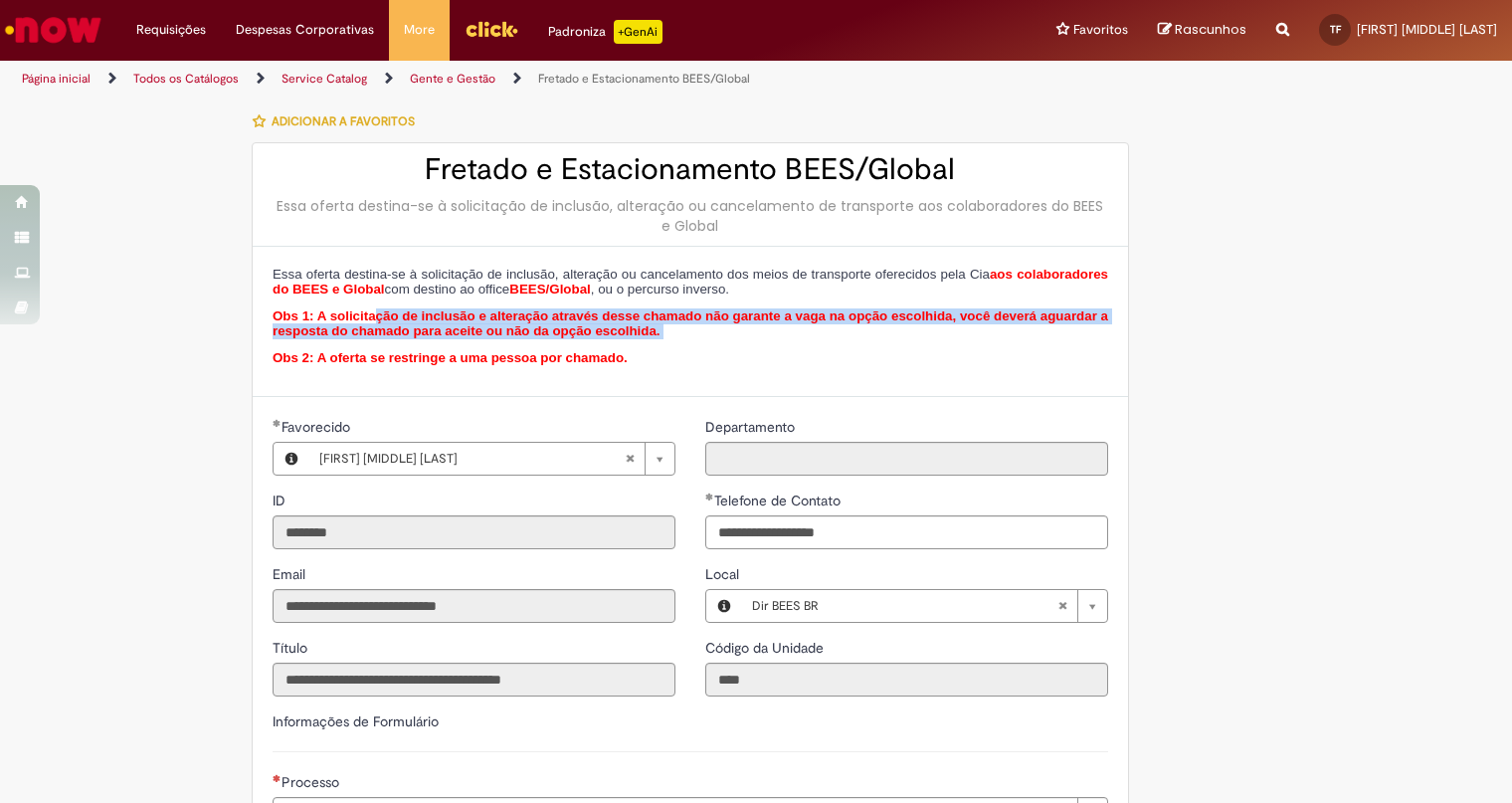 drag, startPoint x: 375, startPoint y: 312, endPoint x: 717, endPoint y: 338, distance: 342.98688 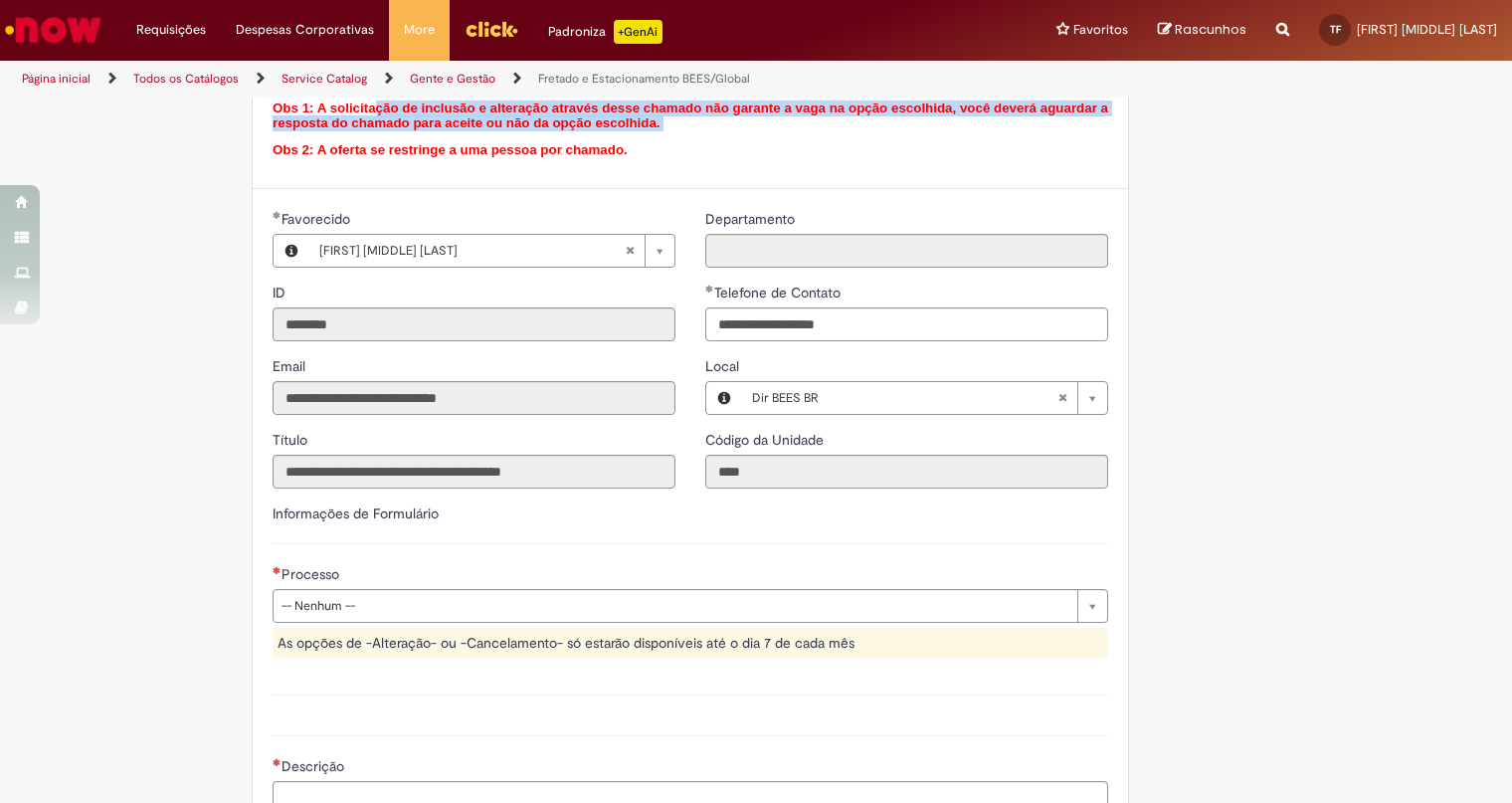 scroll, scrollTop: 170, scrollLeft: 0, axis: vertical 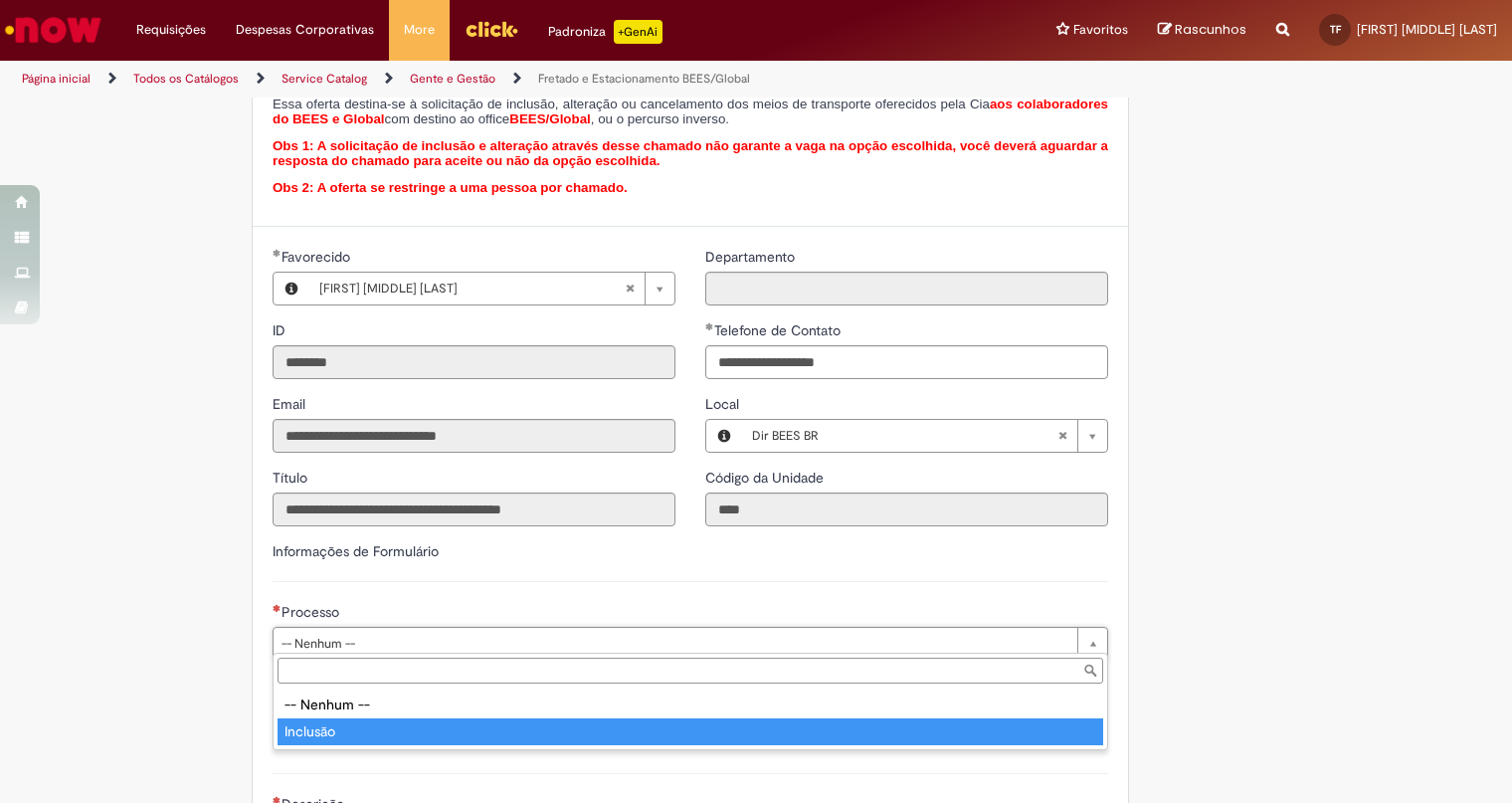 type on "********" 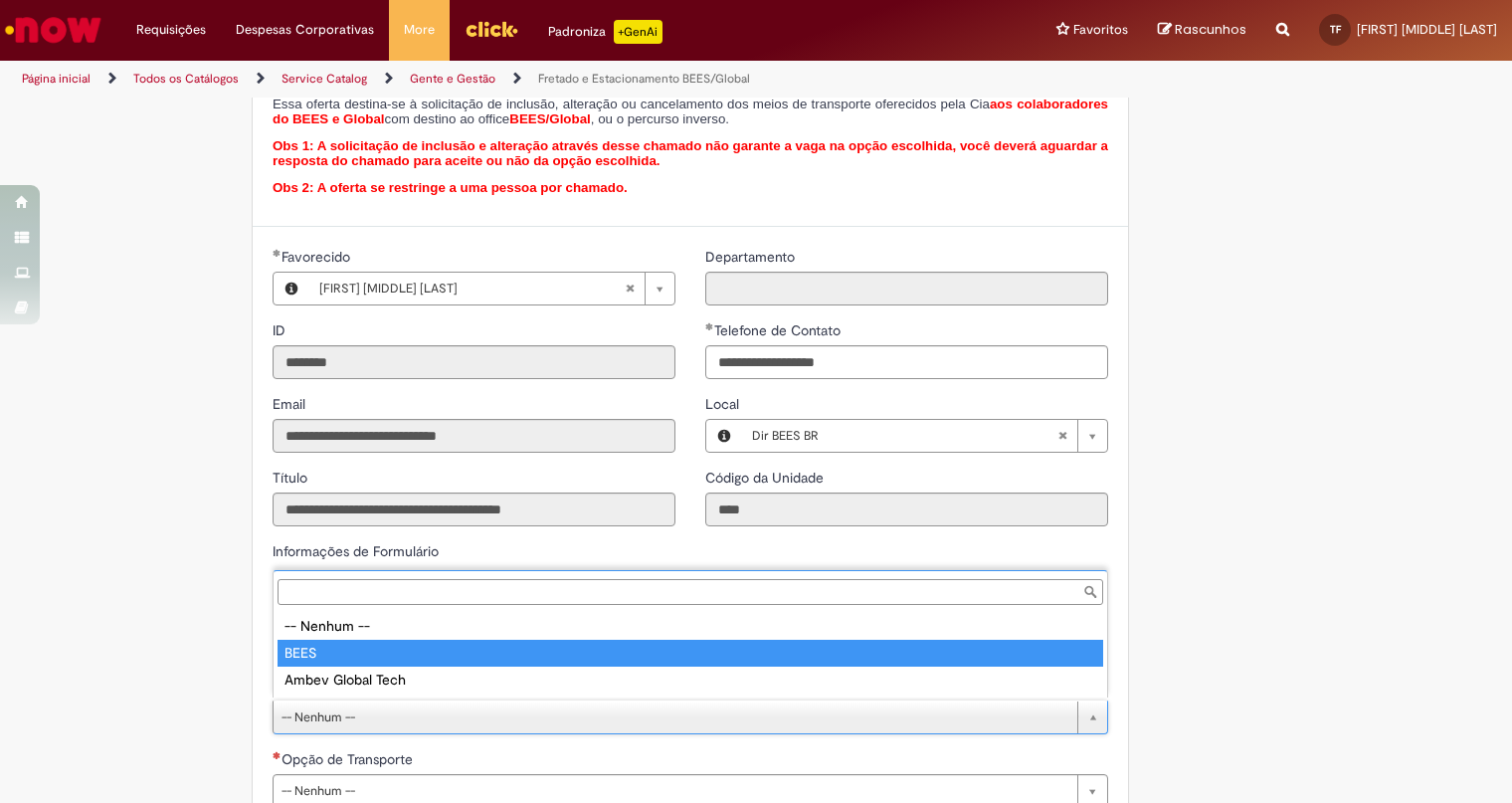 type on "****" 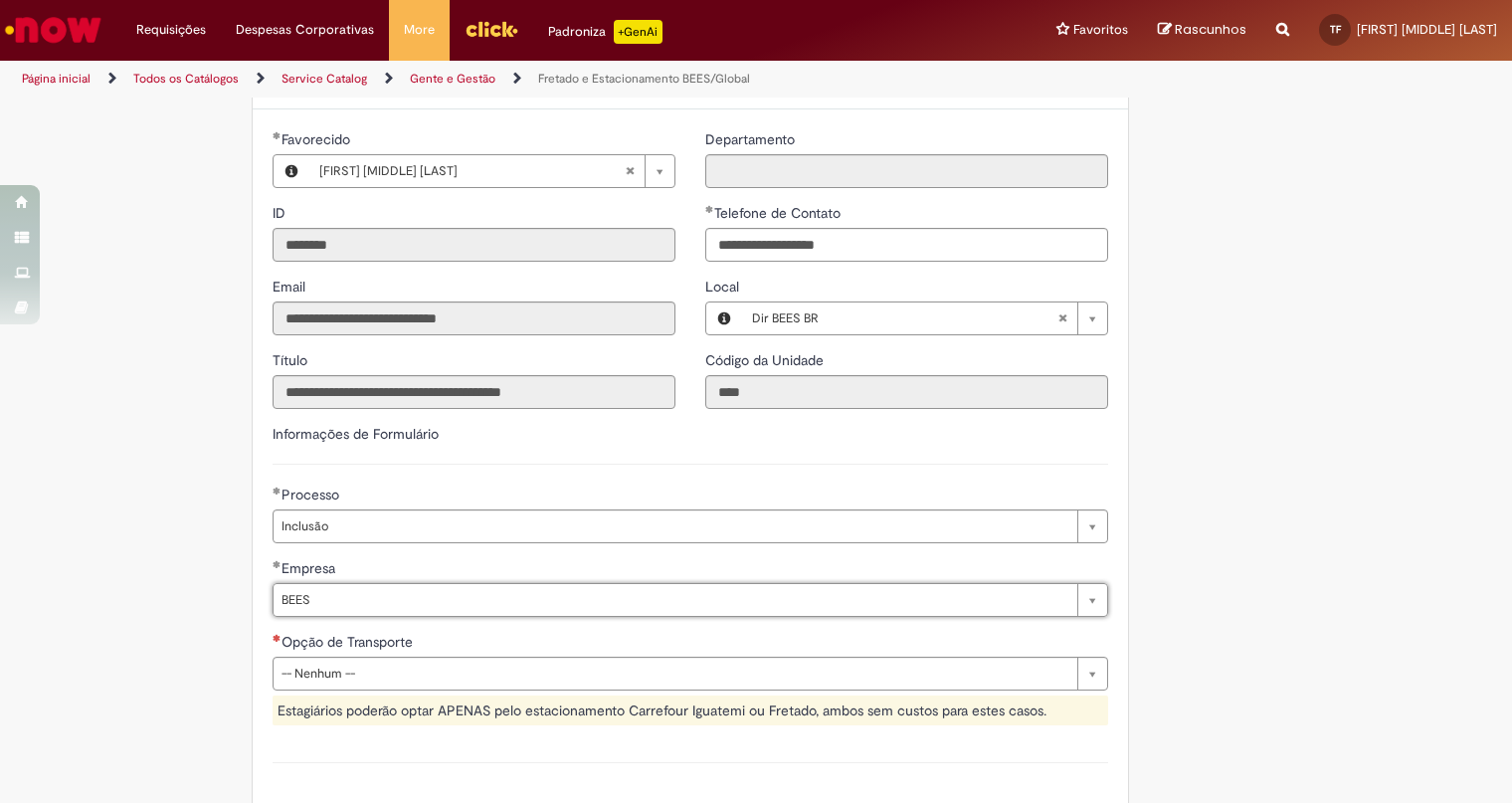 scroll, scrollTop: 328, scrollLeft: 0, axis: vertical 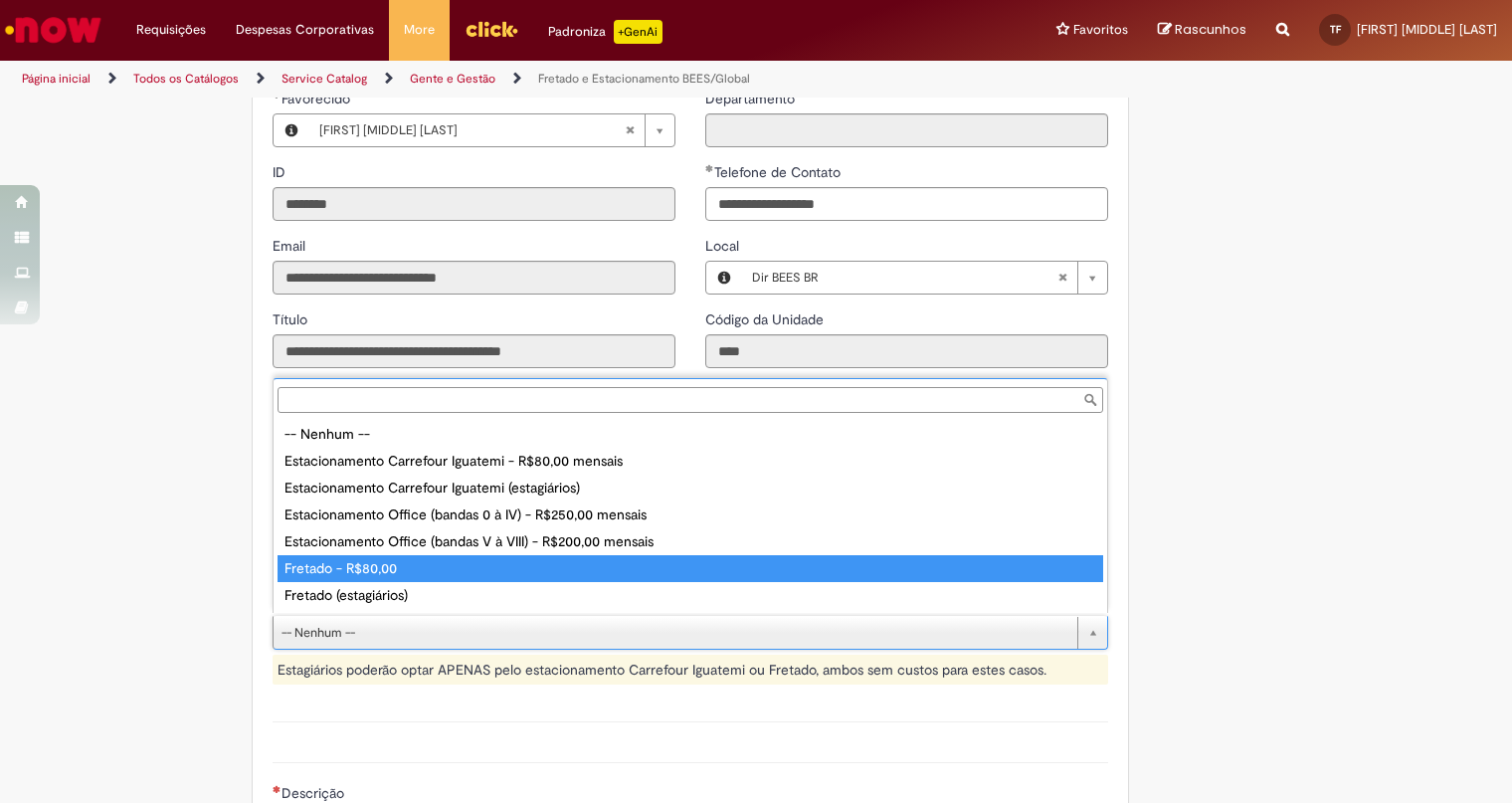 type on "**********" 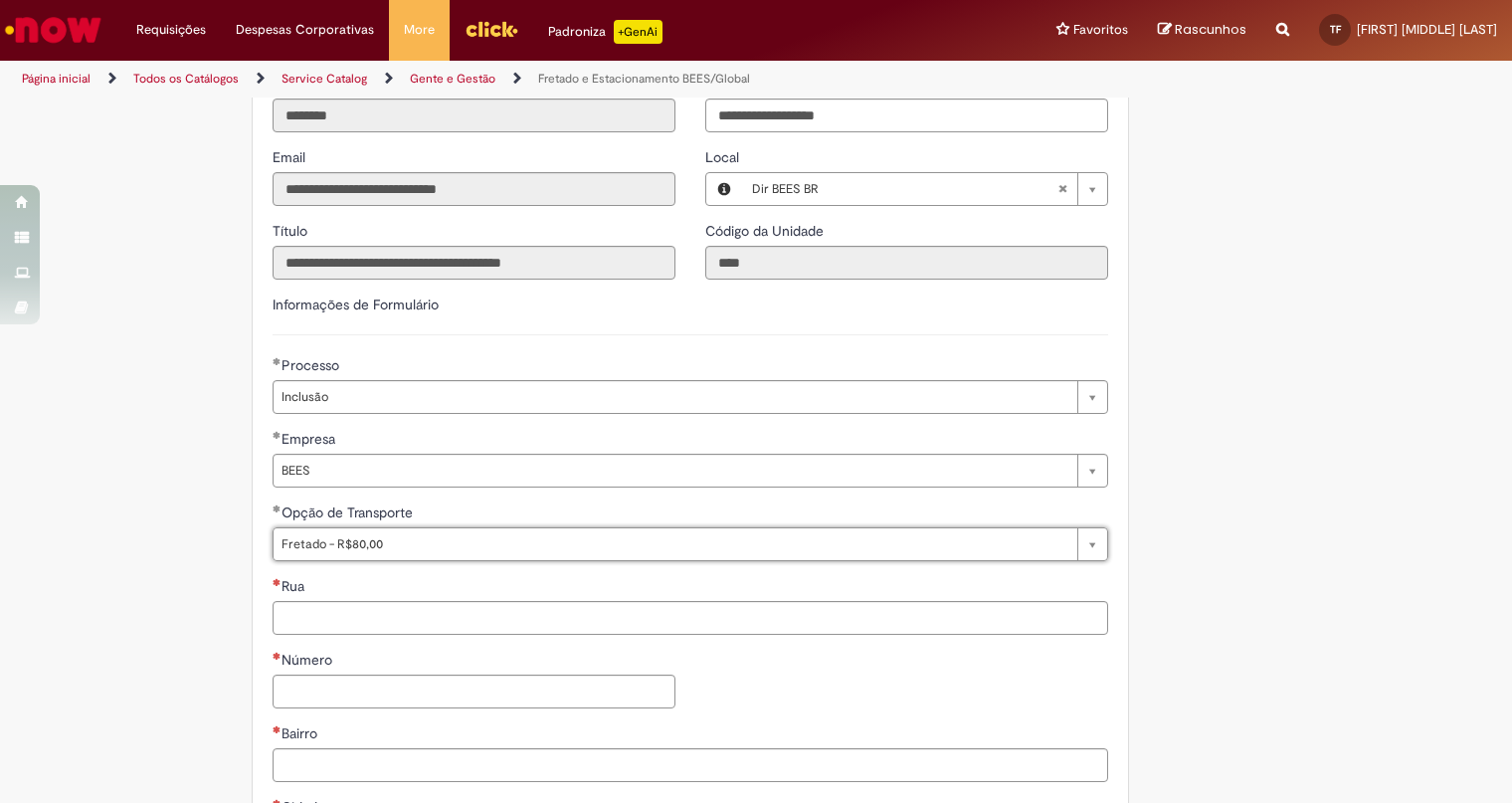scroll, scrollTop: 442, scrollLeft: 0, axis: vertical 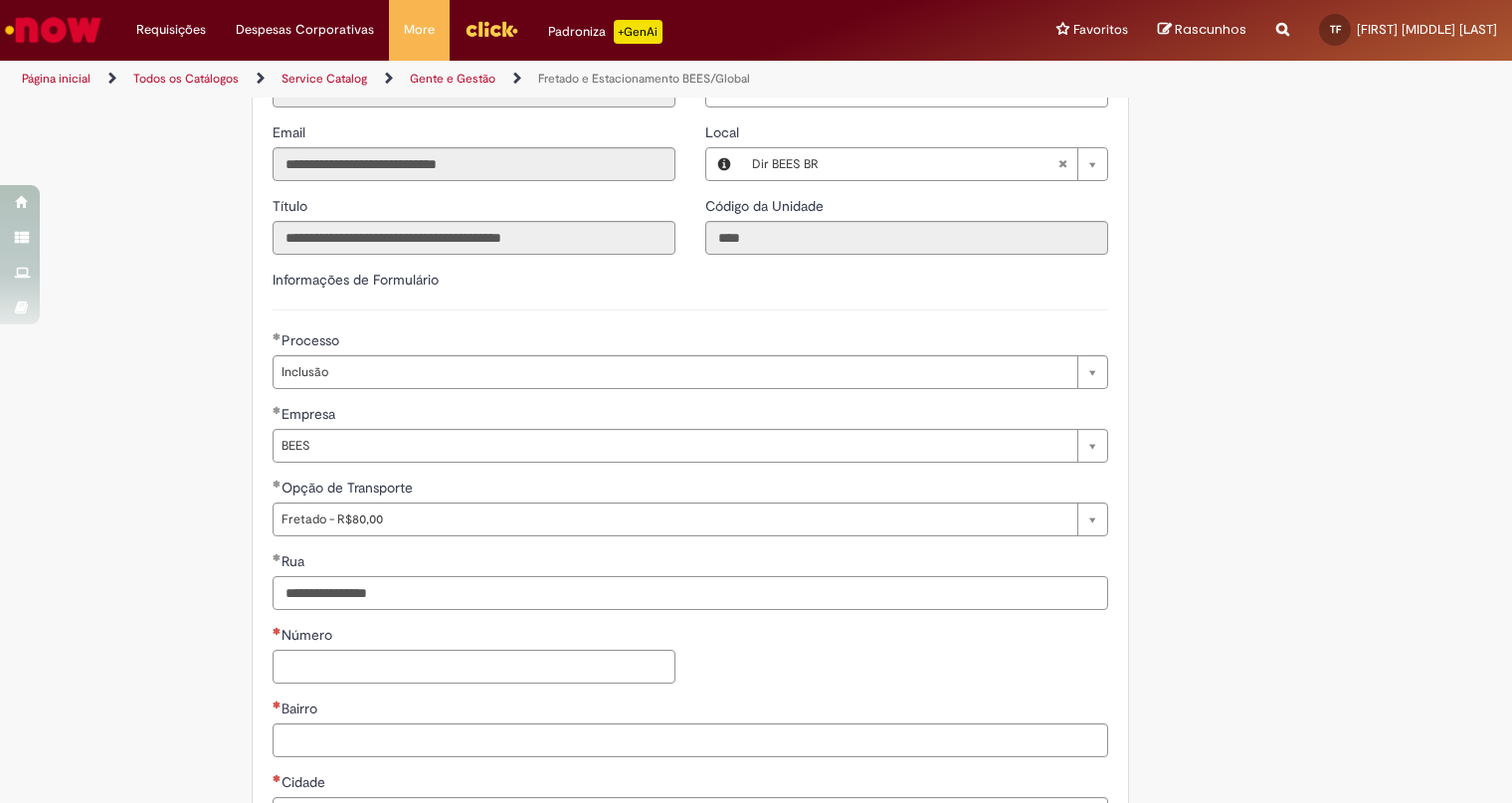type on "**********" 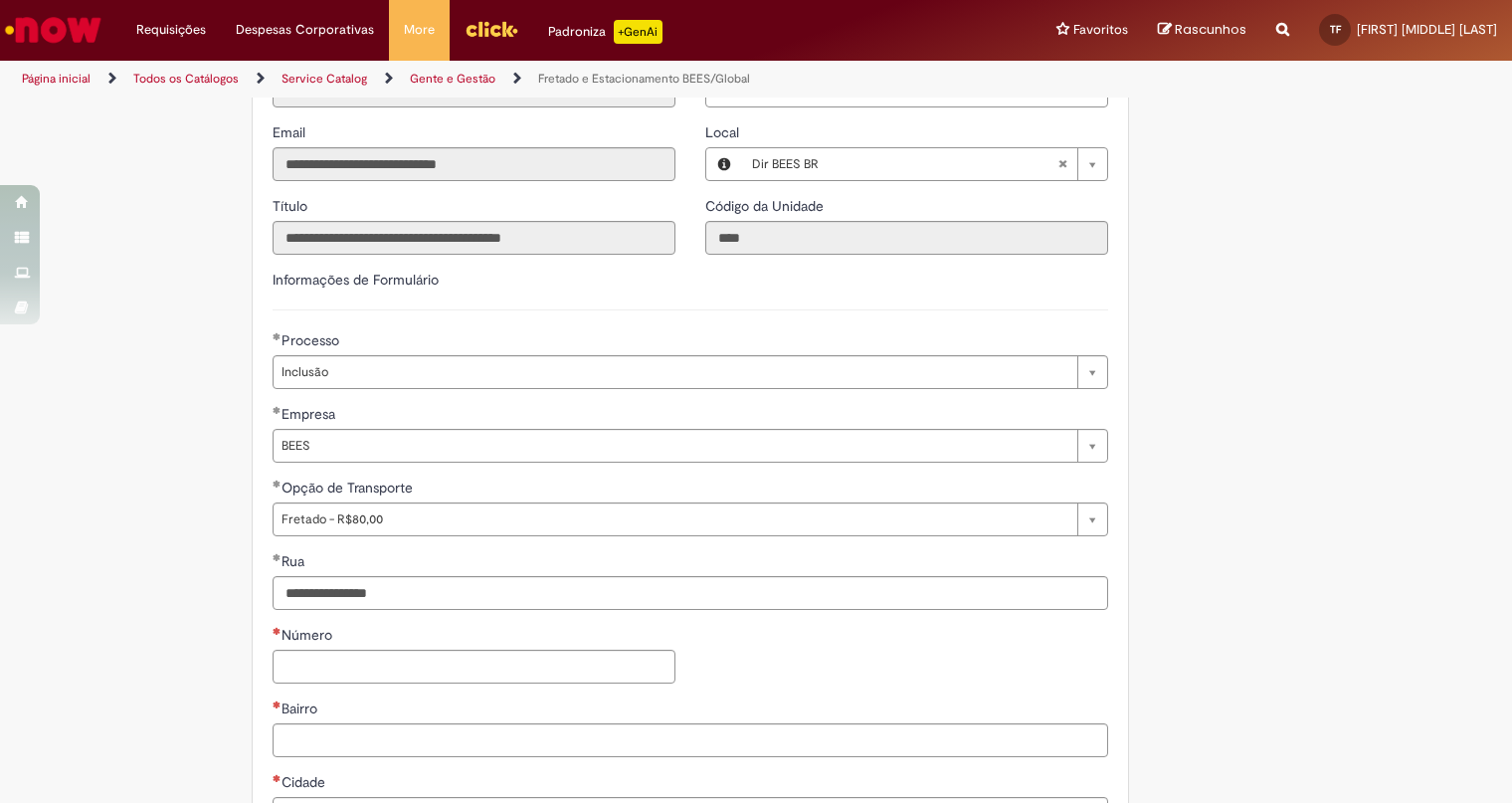click on "Número" at bounding box center [473, 637] 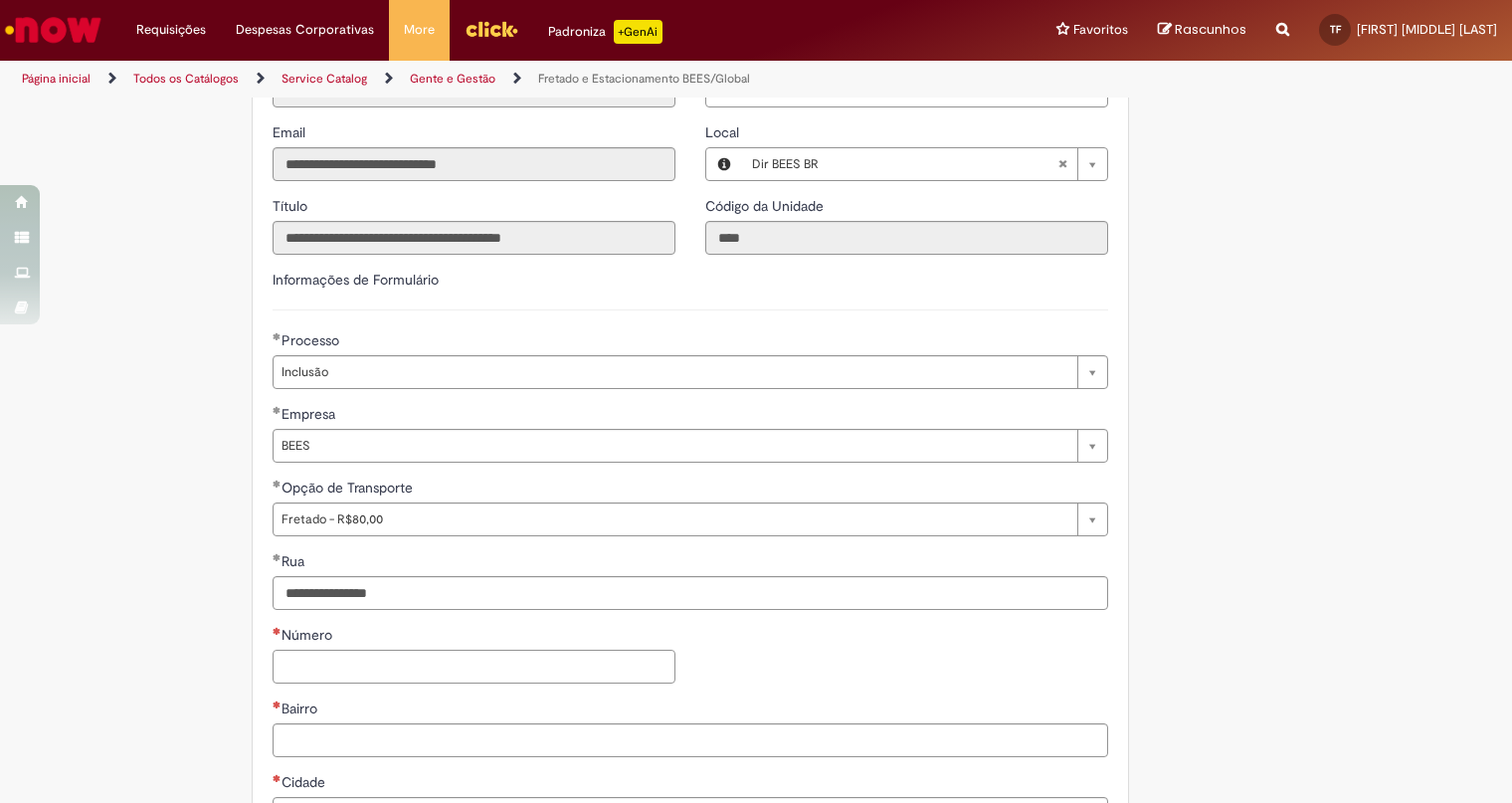 click on "Número" at bounding box center (473, 667) 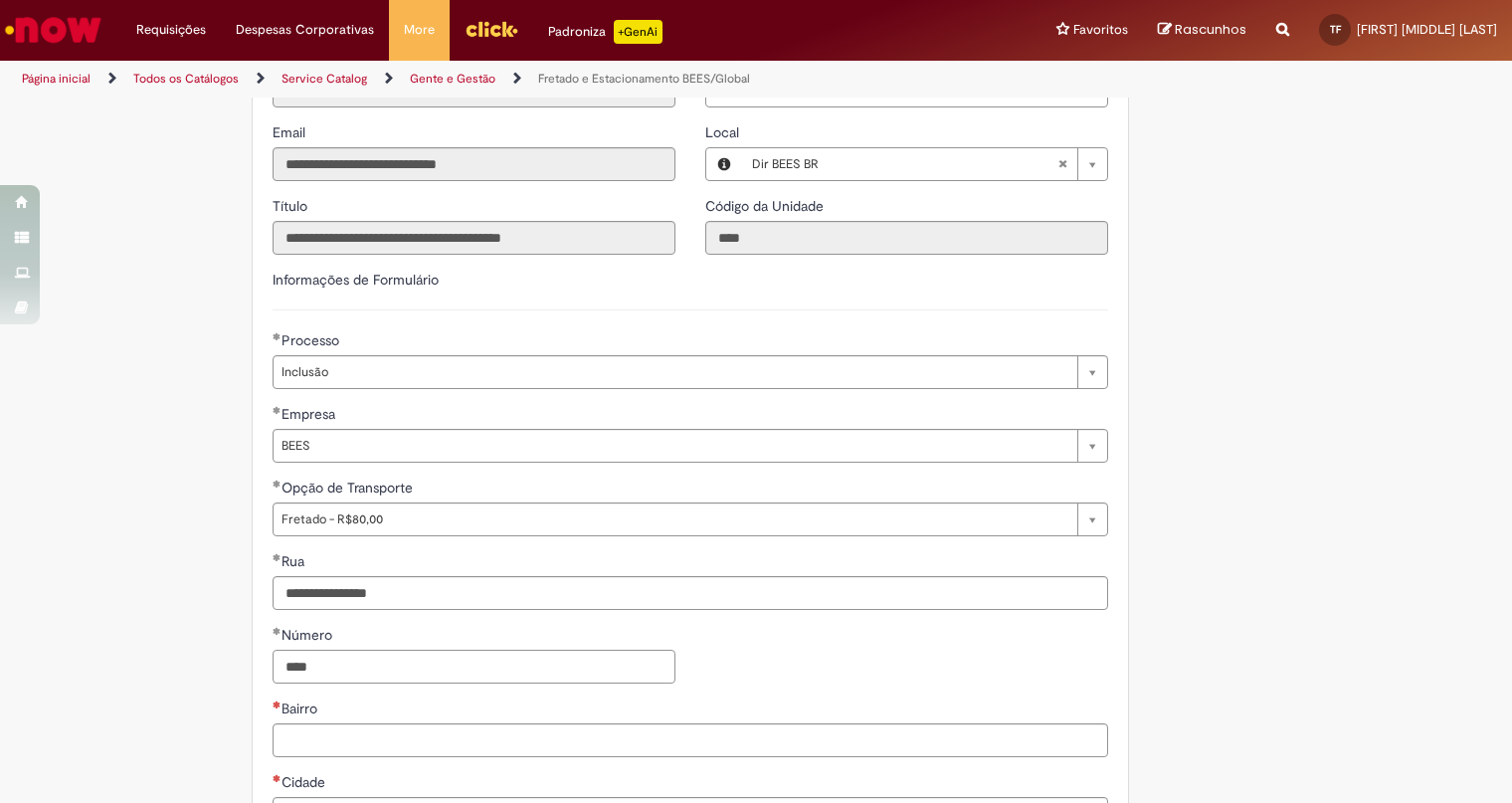 type on "****" 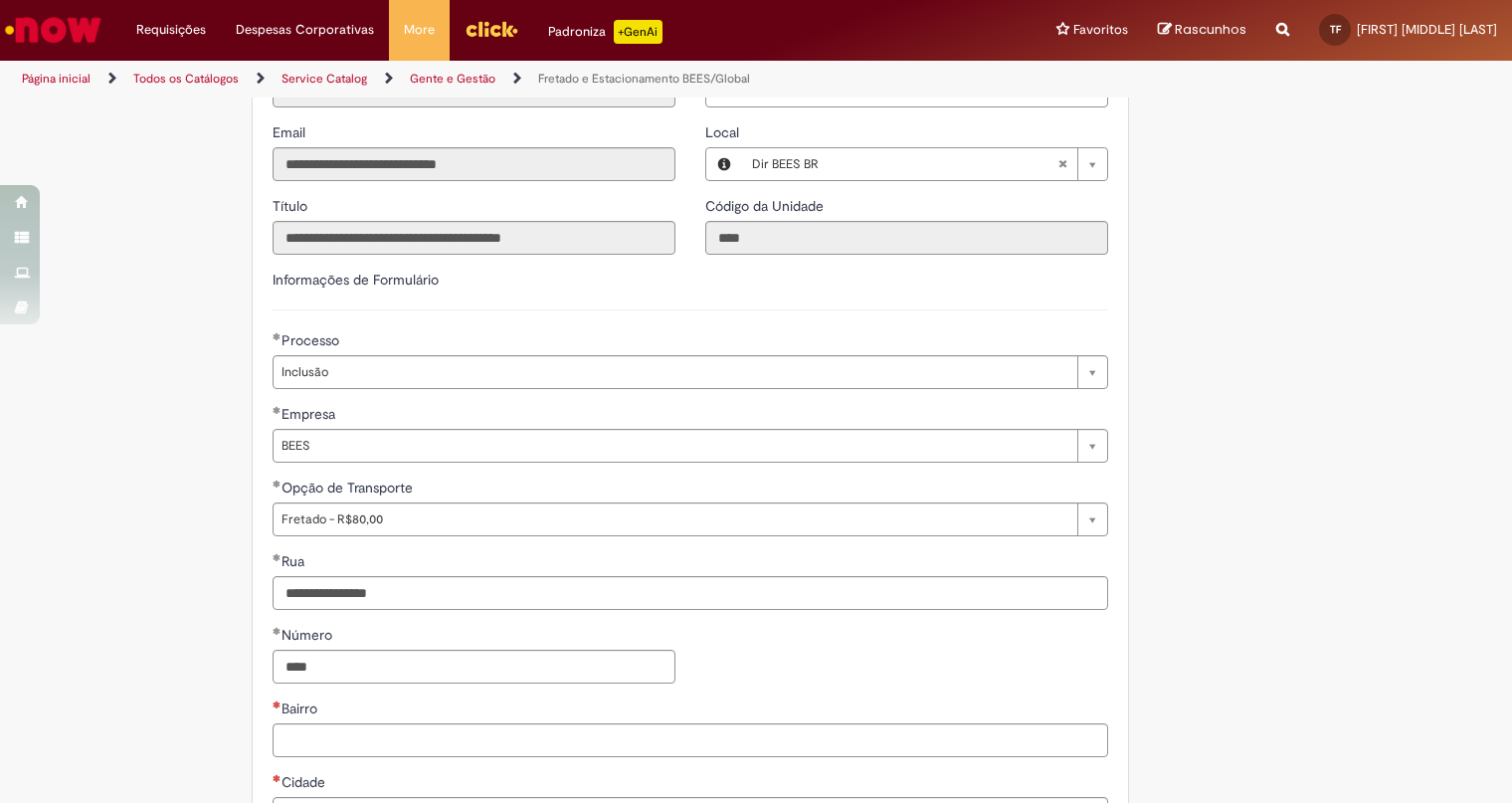 click on "**********" at bounding box center (659, 517) 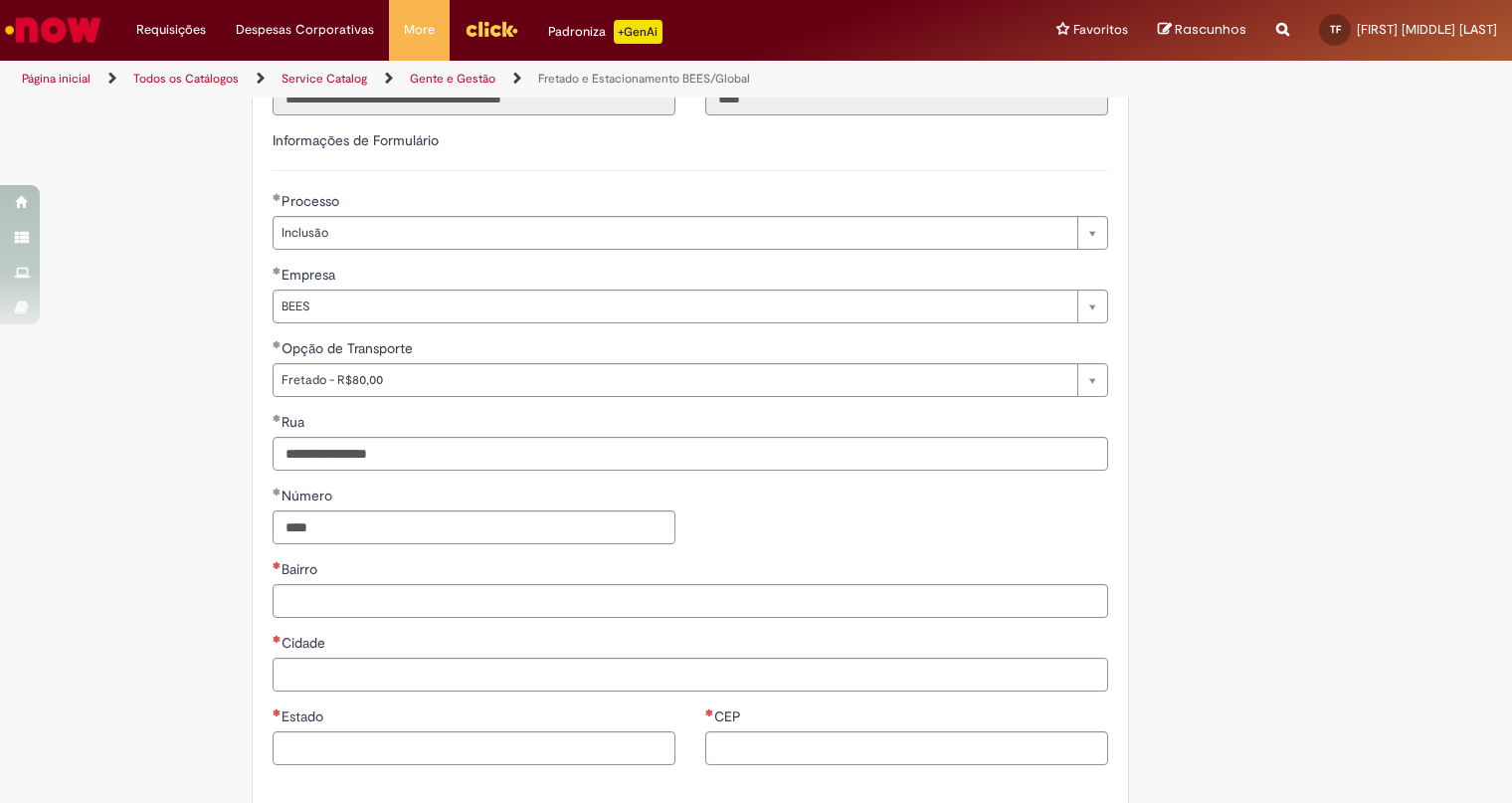 scroll, scrollTop: 606, scrollLeft: 0, axis: vertical 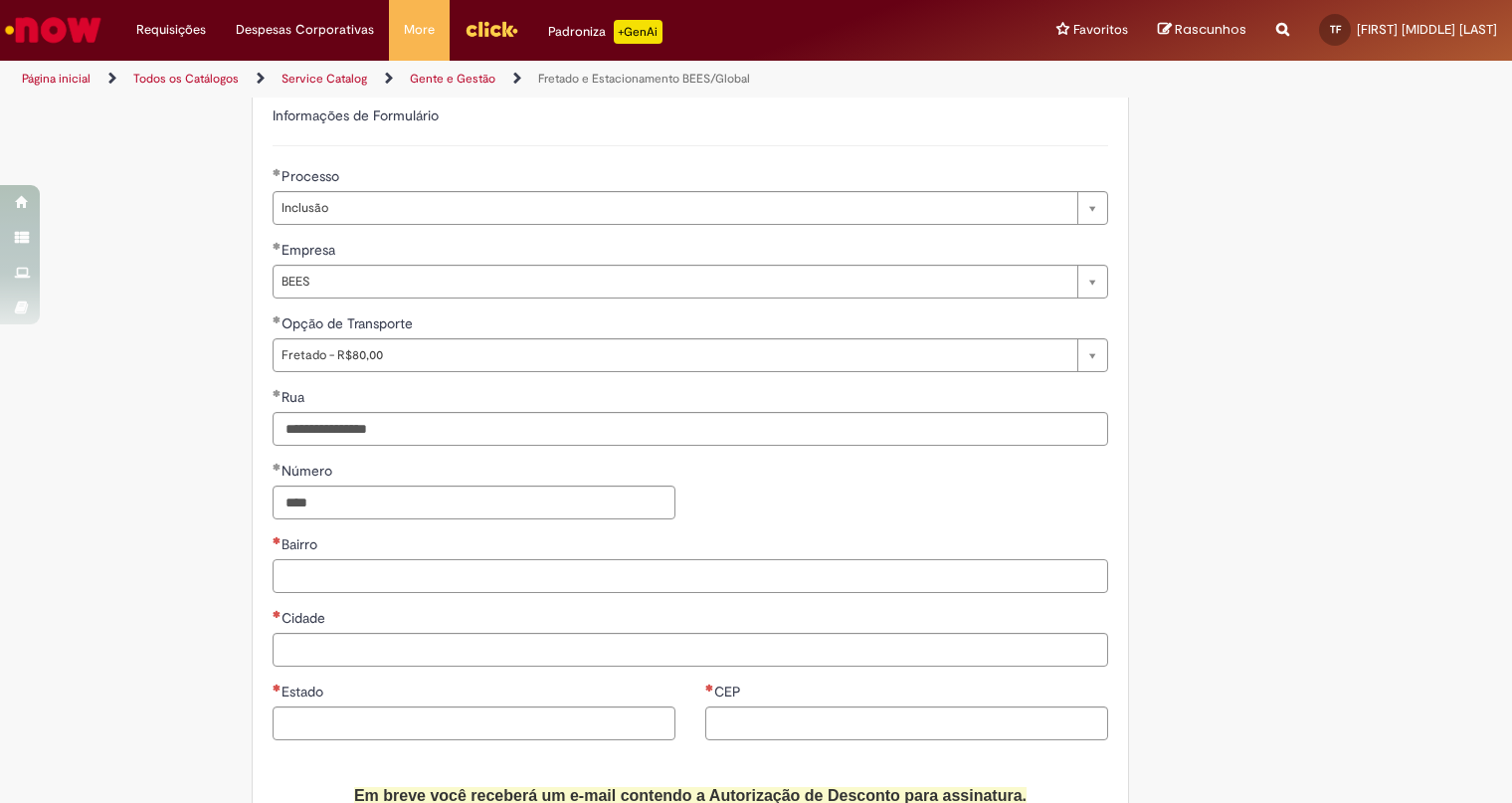 click on "Bairro" at bounding box center [690, 576] 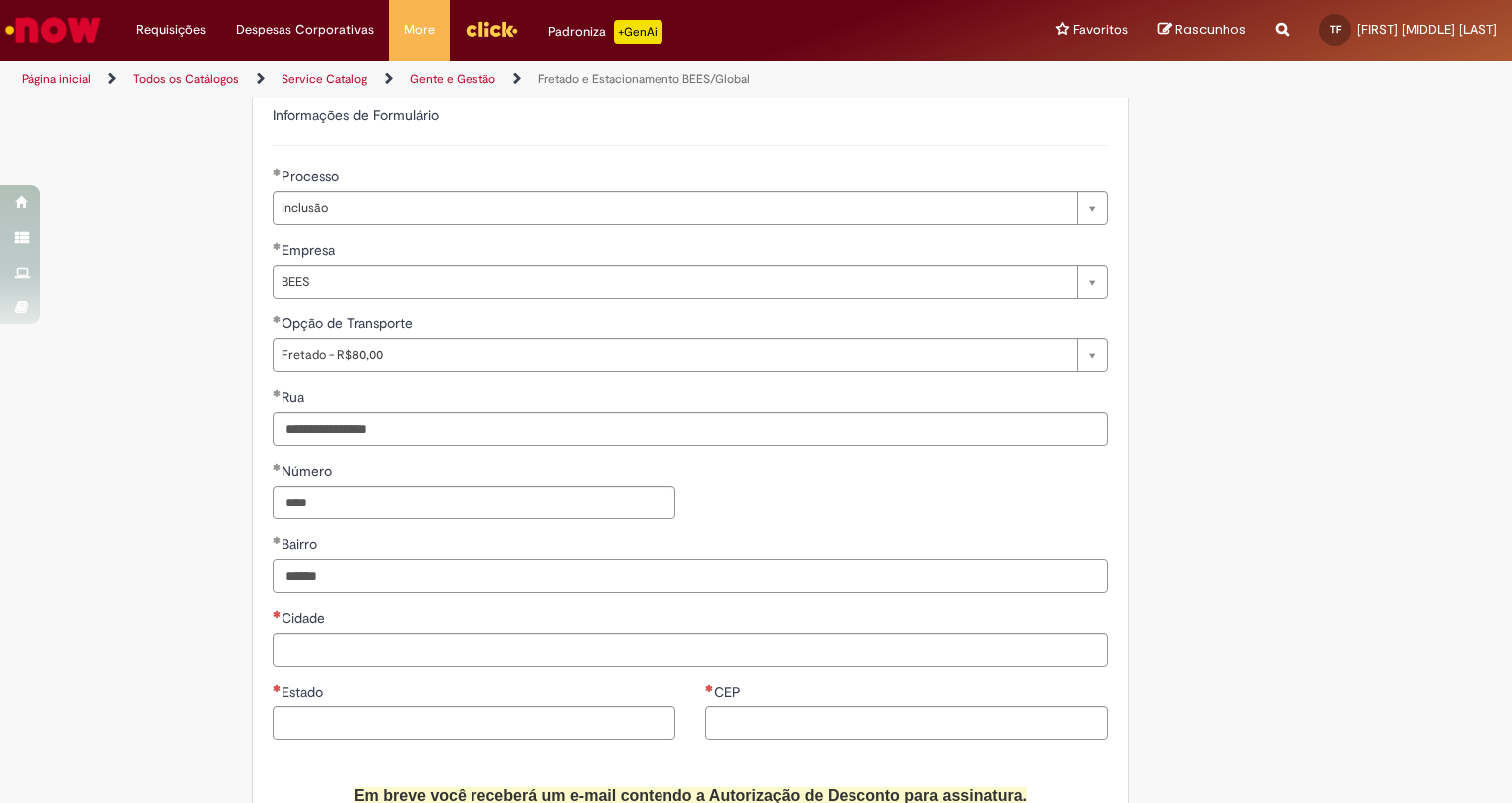 type on "******" 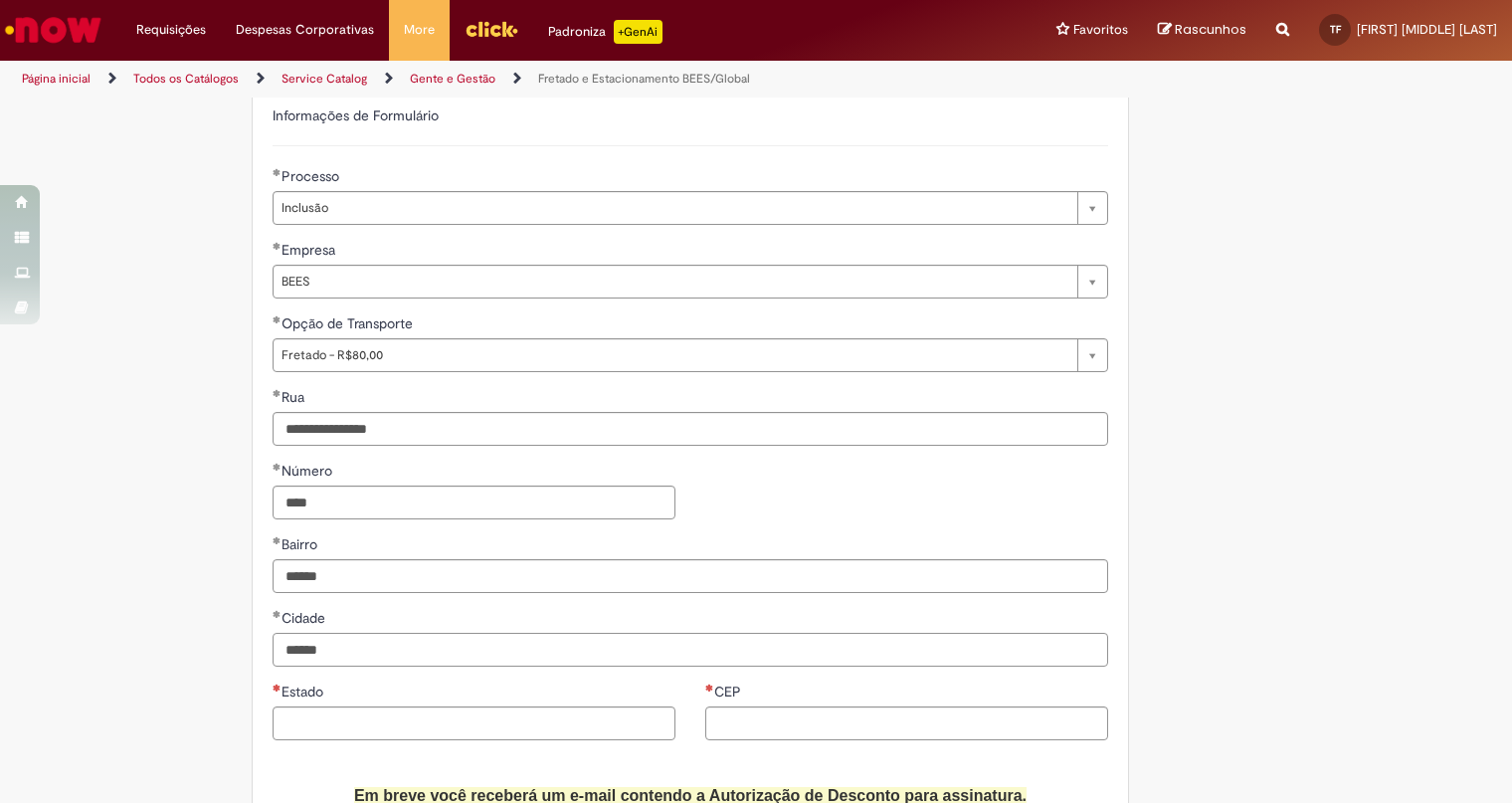 type on "******" 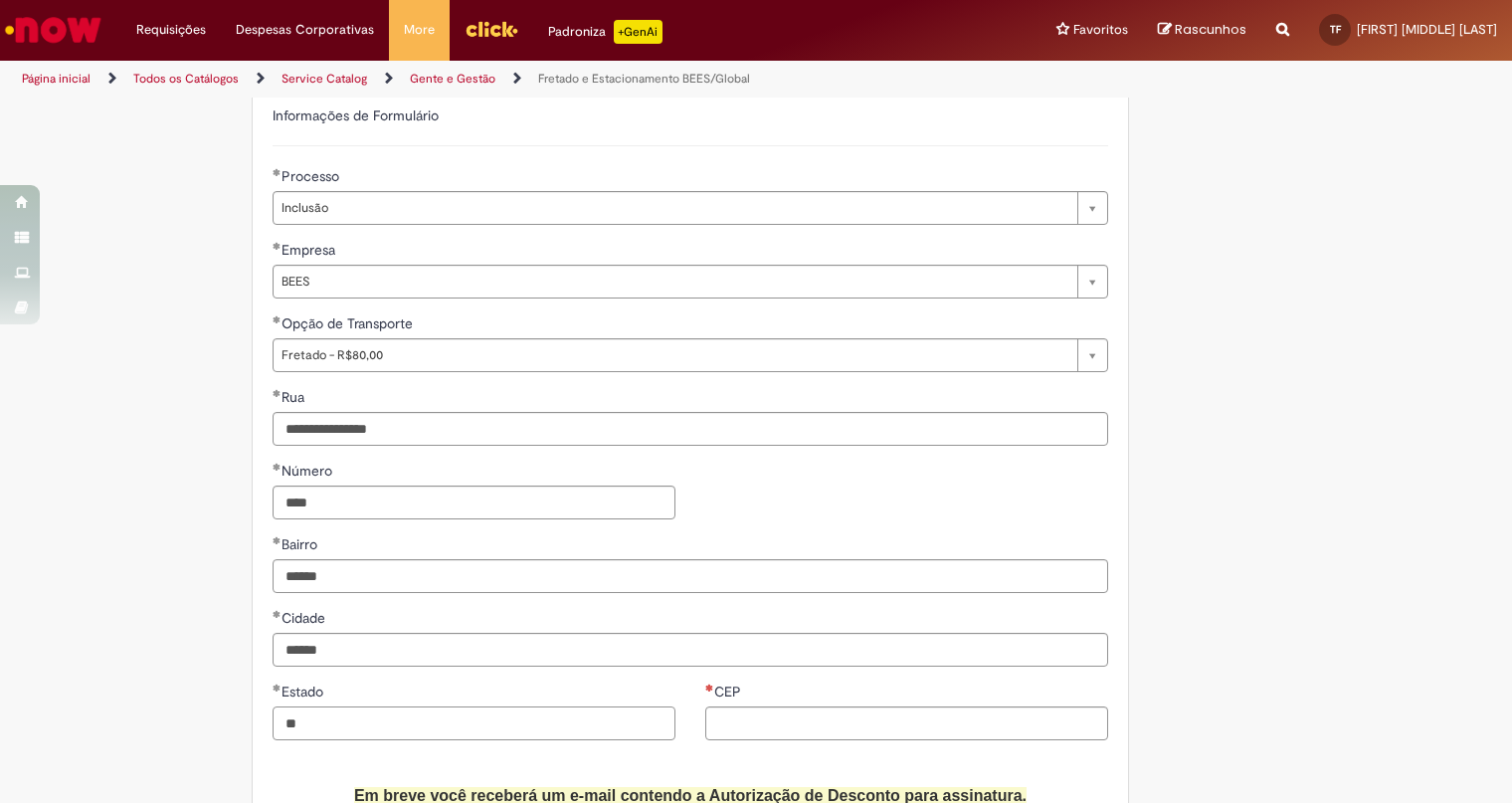 type on "**" 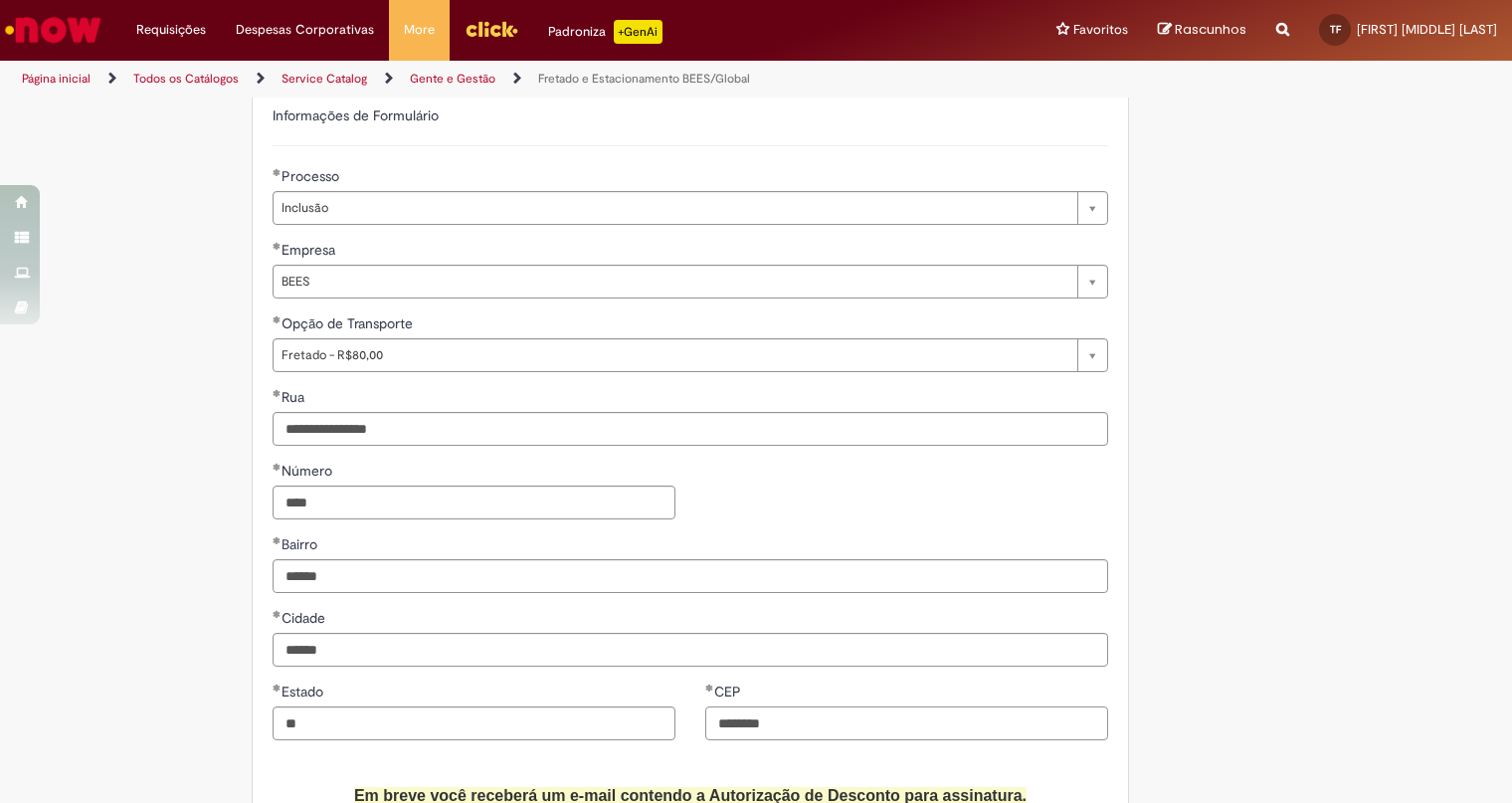 type on "********" 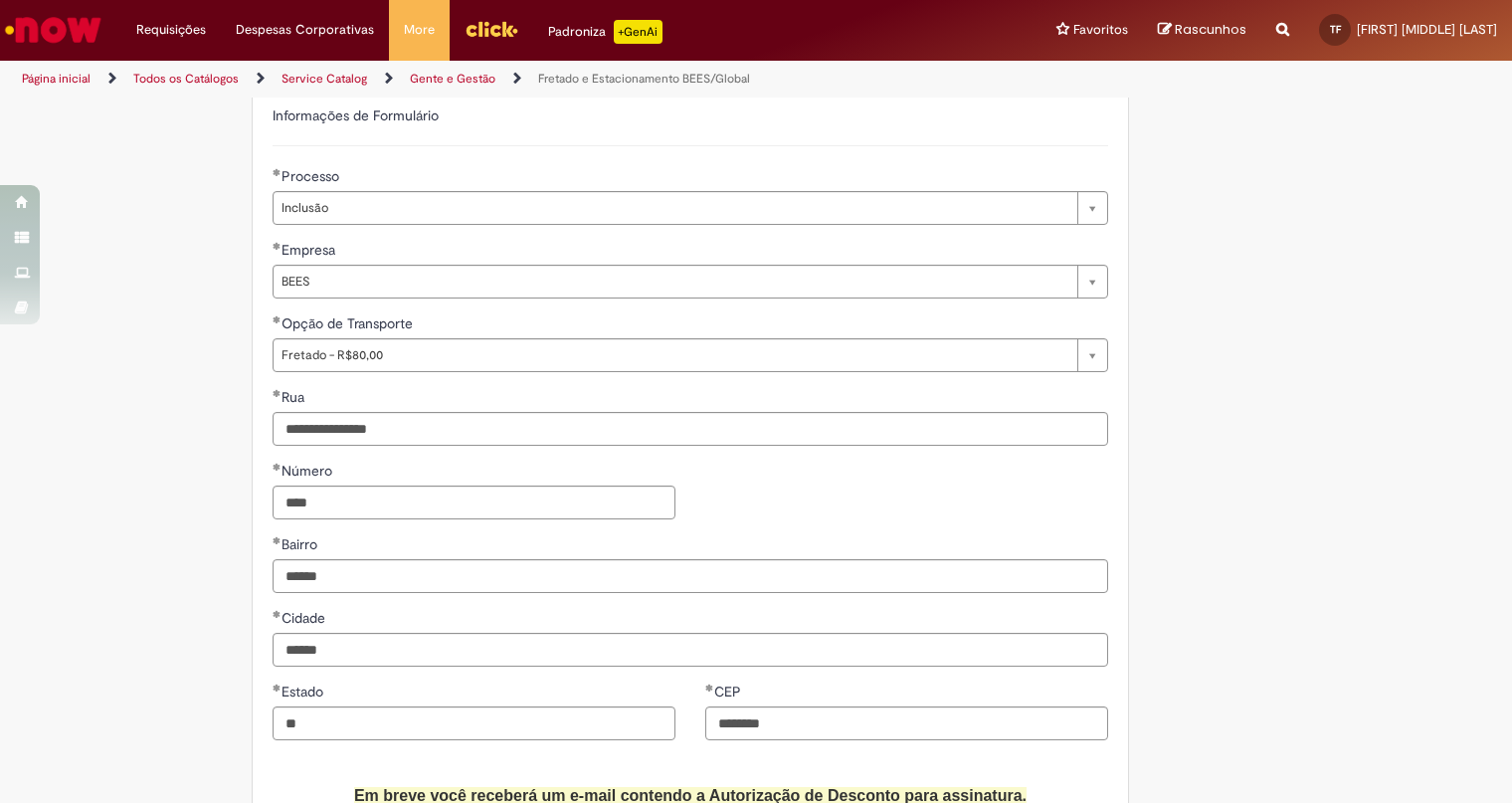 click on "**********" at bounding box center (756, 353) 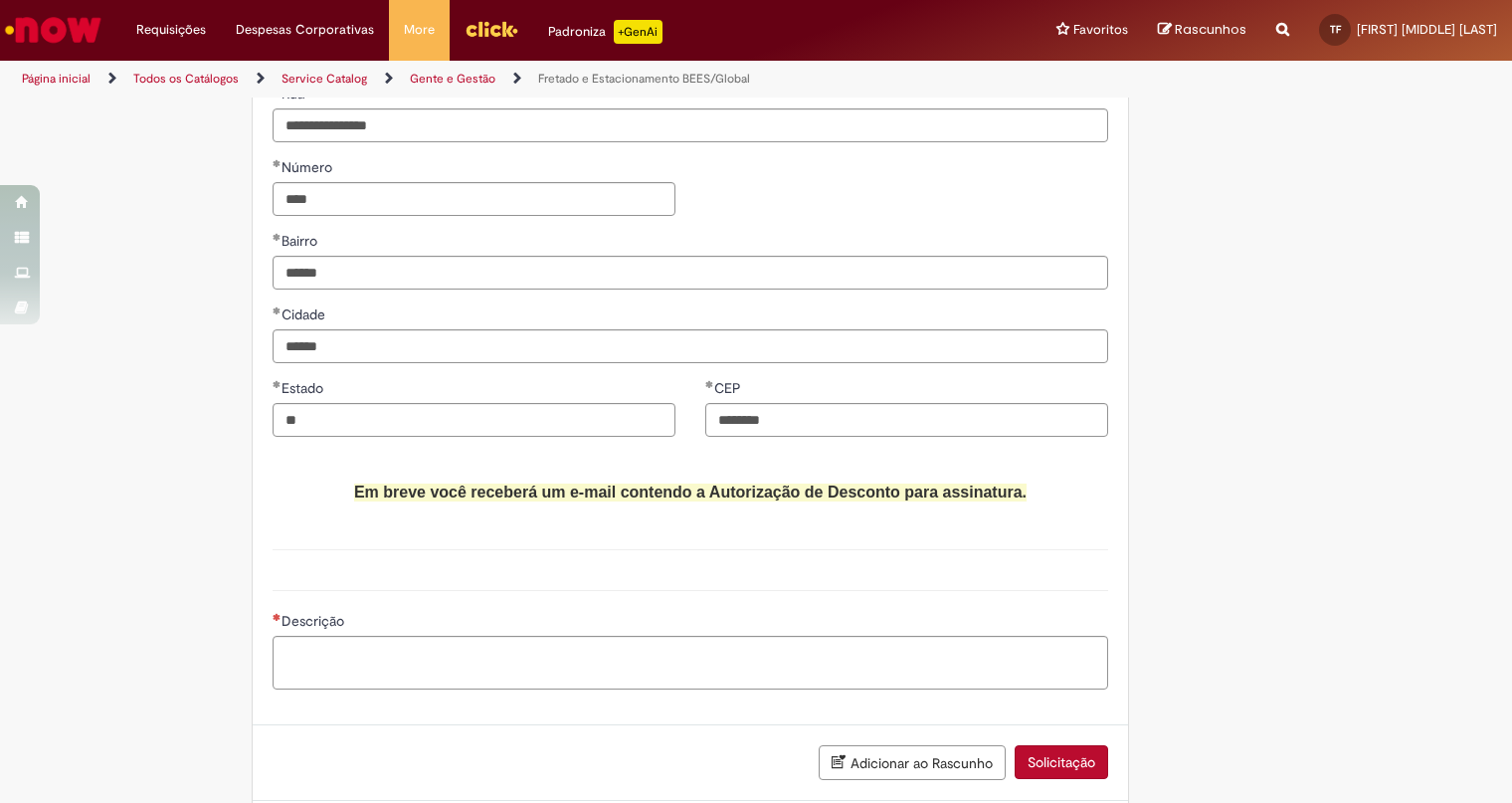 scroll, scrollTop: 952, scrollLeft: 0, axis: vertical 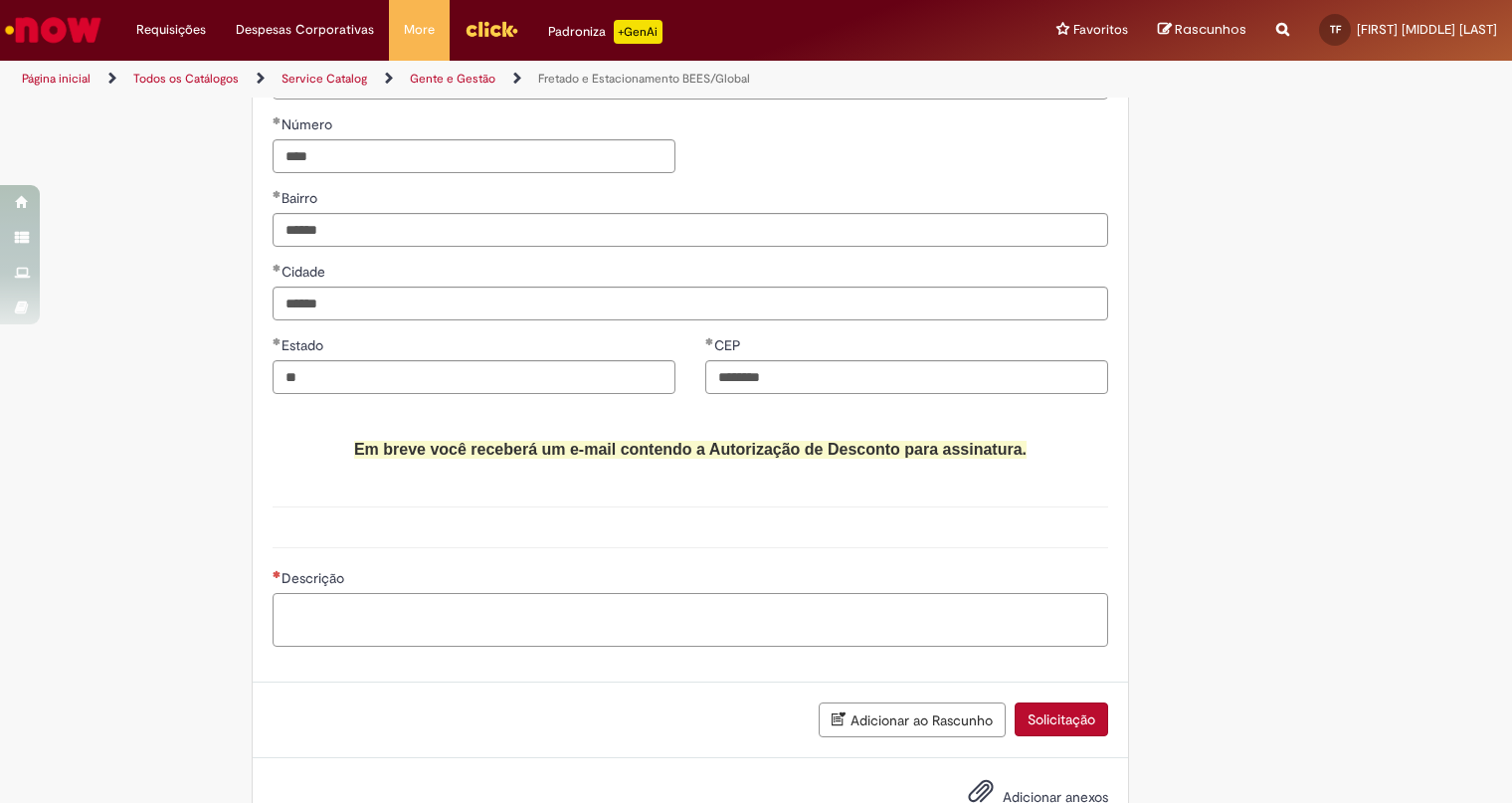 click on "Descrição" at bounding box center [690, 620] 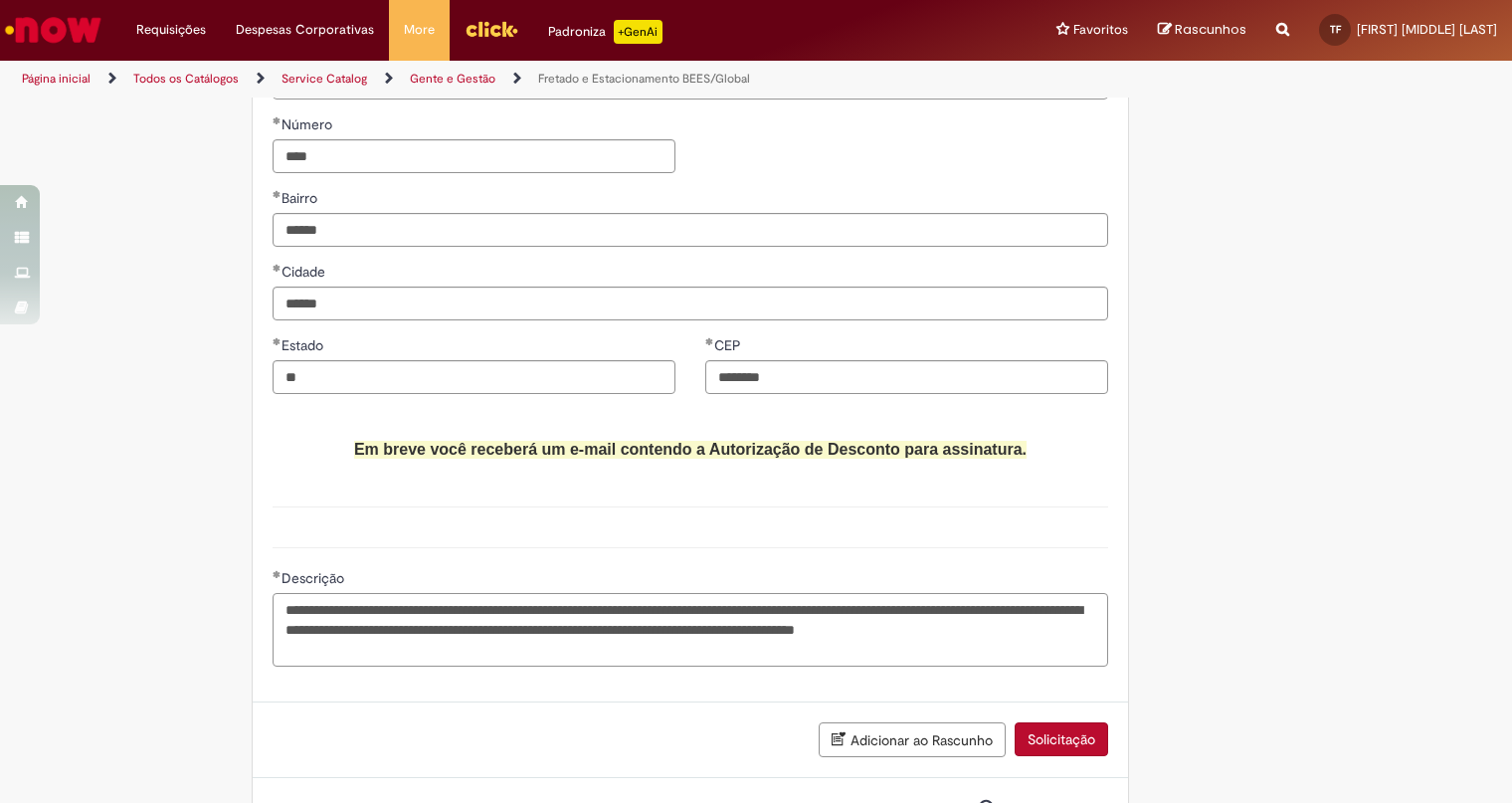 type on "**********" 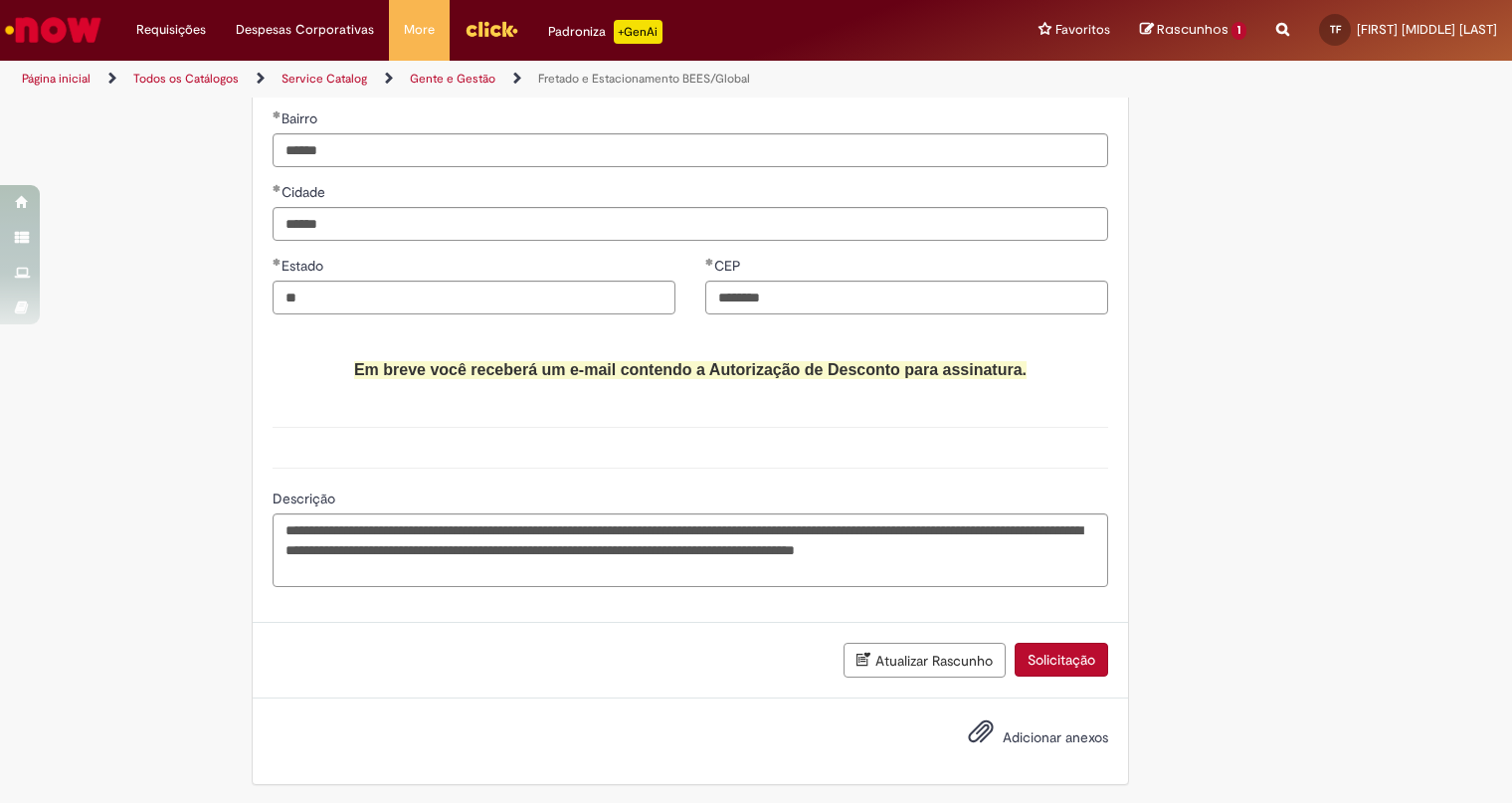 scroll, scrollTop: 1103, scrollLeft: 0, axis: vertical 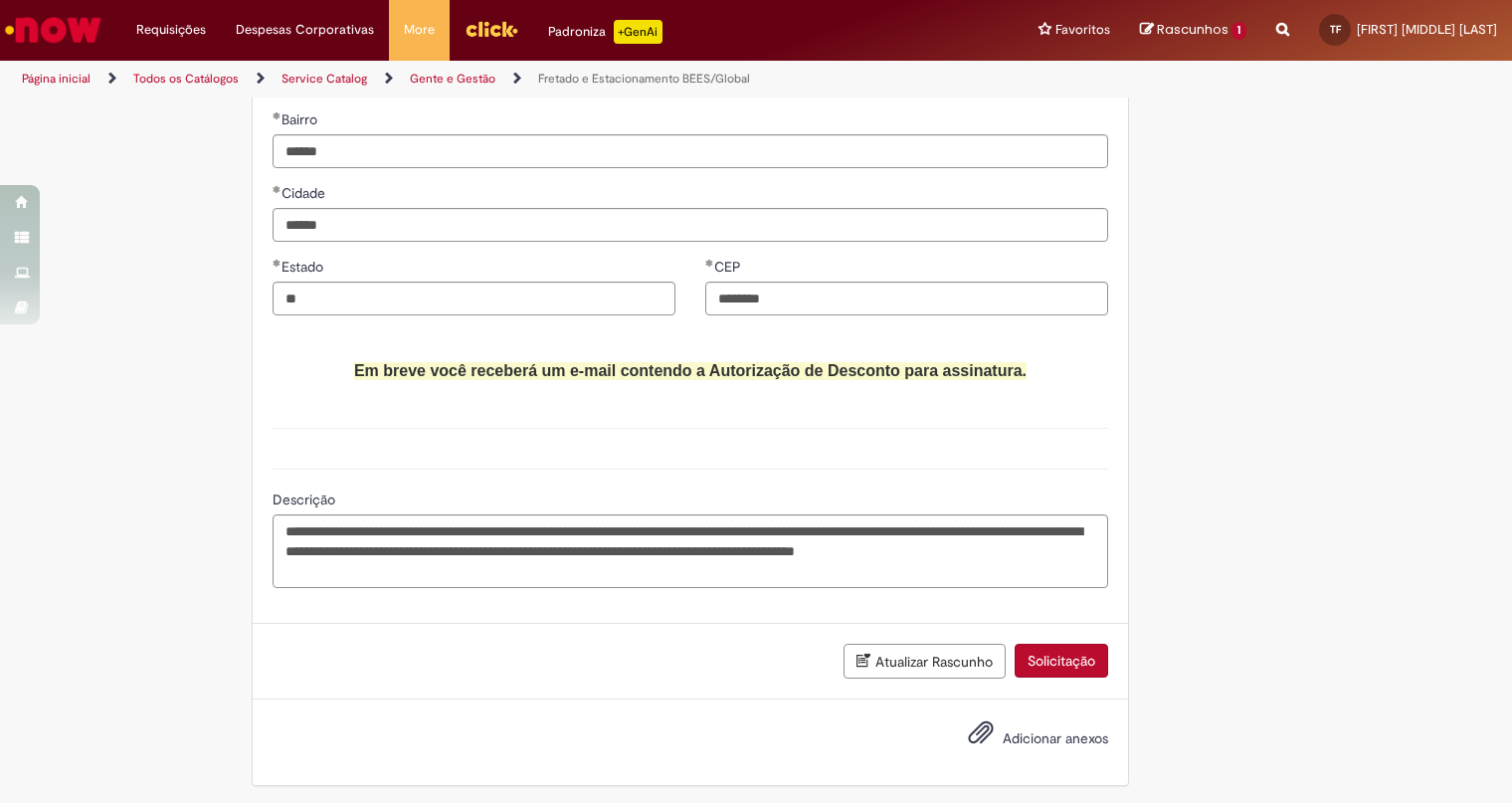 click on "Adicionar anexos" at bounding box center (1055, 738) 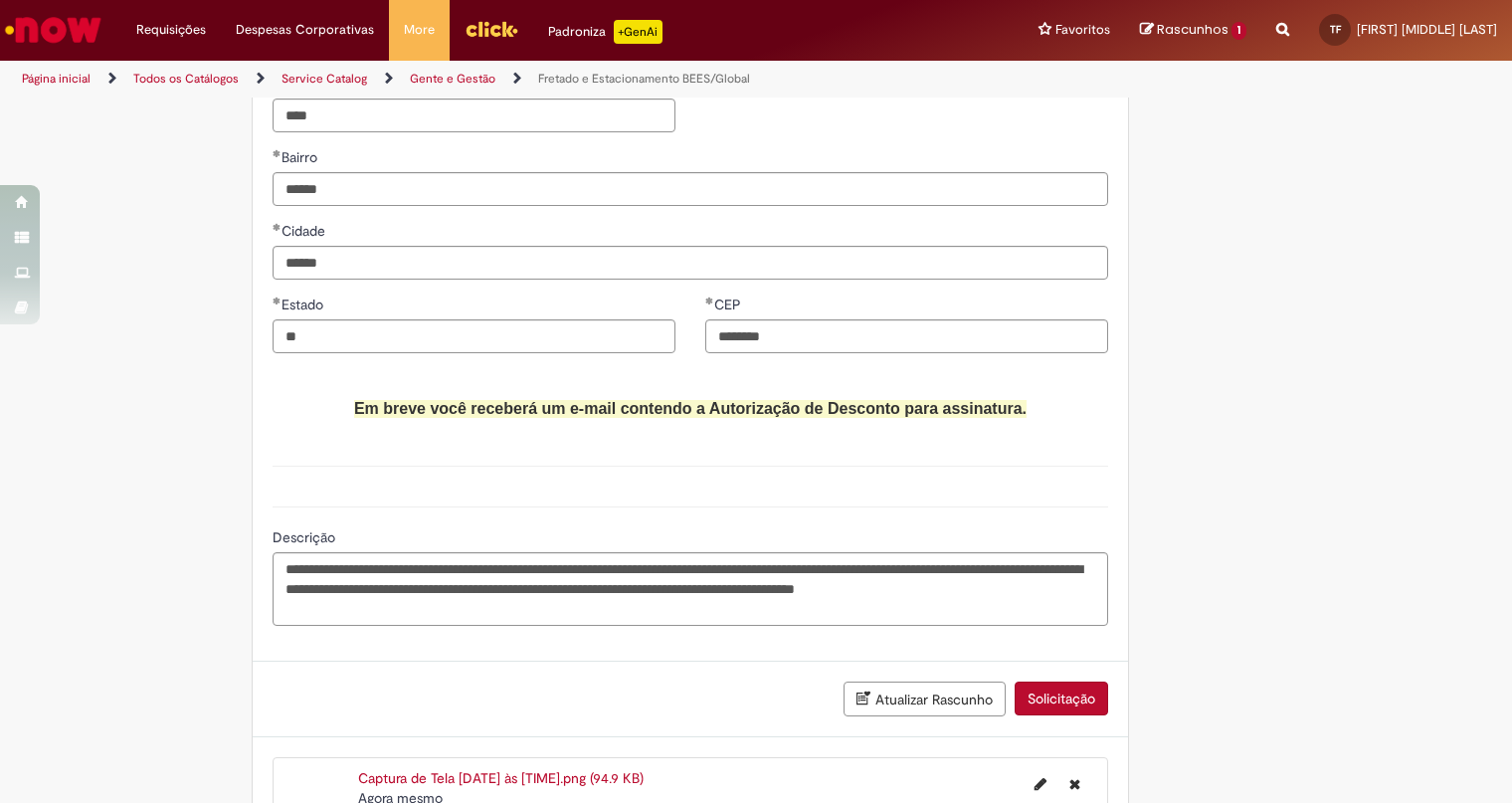 scroll, scrollTop: 1093, scrollLeft: 0, axis: vertical 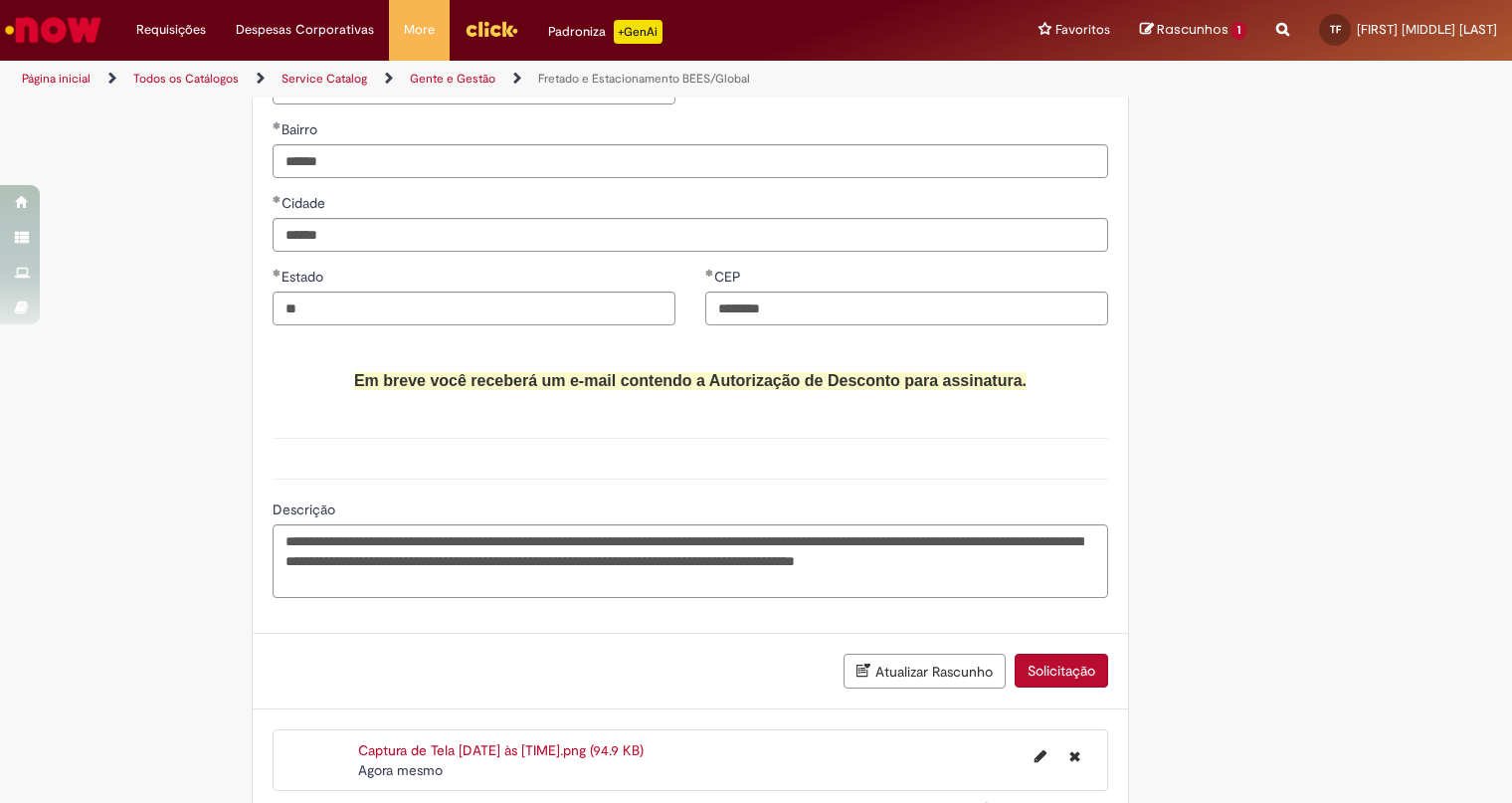 click on "Solicitação" at bounding box center [1061, 671] 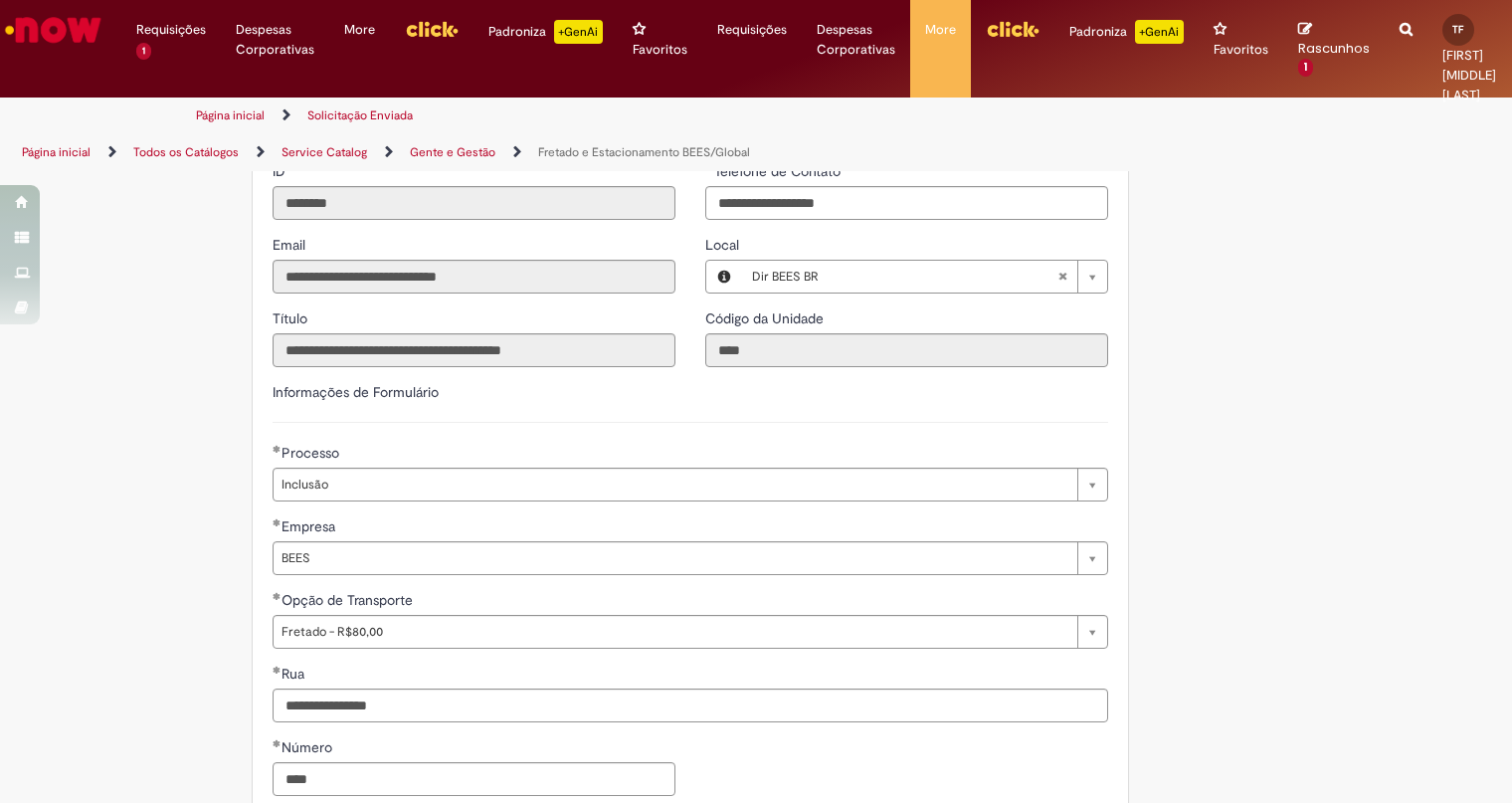 scroll, scrollTop: 0, scrollLeft: 0, axis: both 